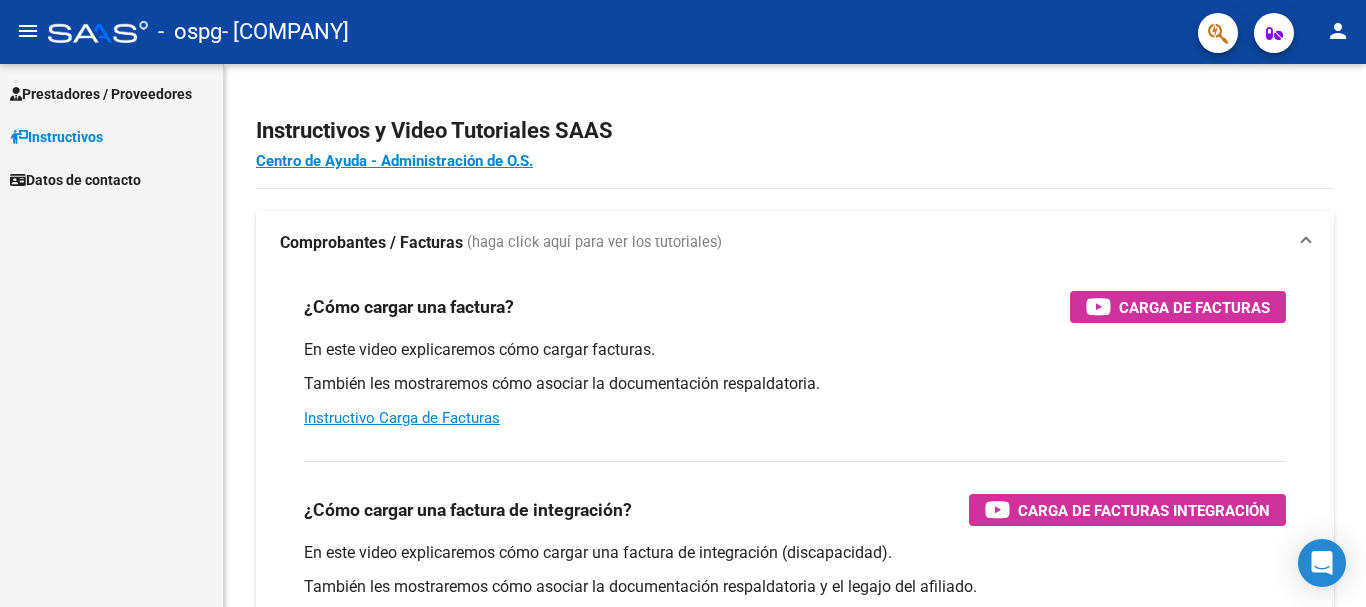 scroll, scrollTop: 0, scrollLeft: 0, axis: both 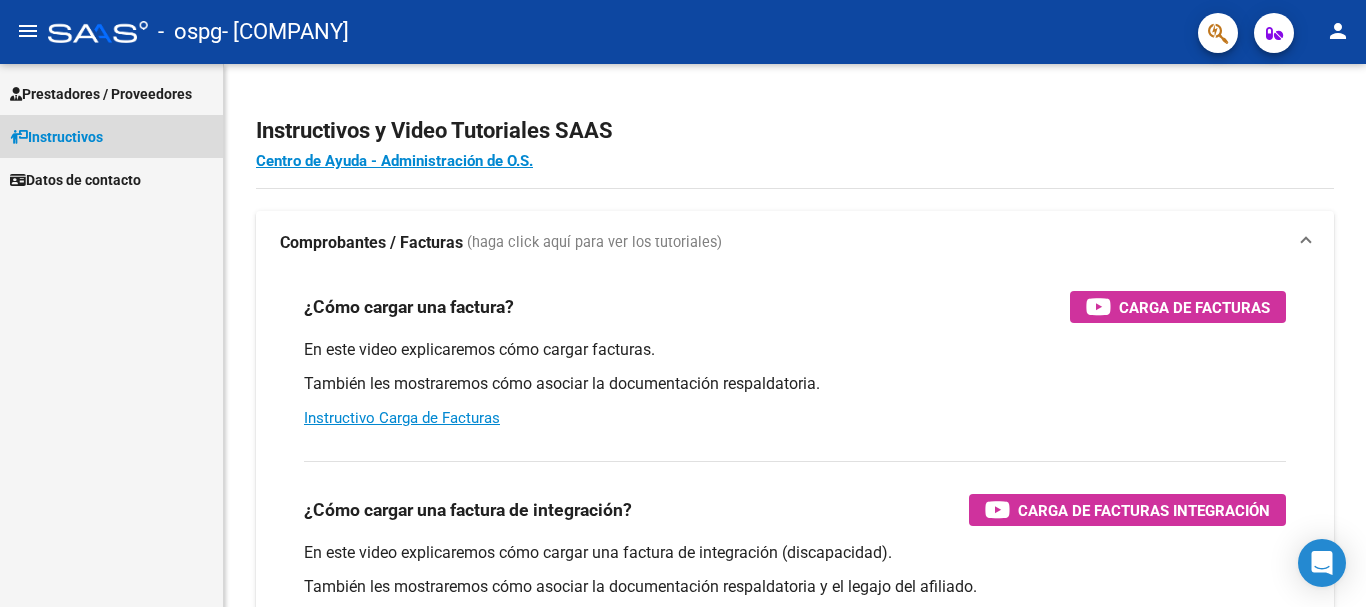 click on "Instructivos" at bounding box center (111, 136) 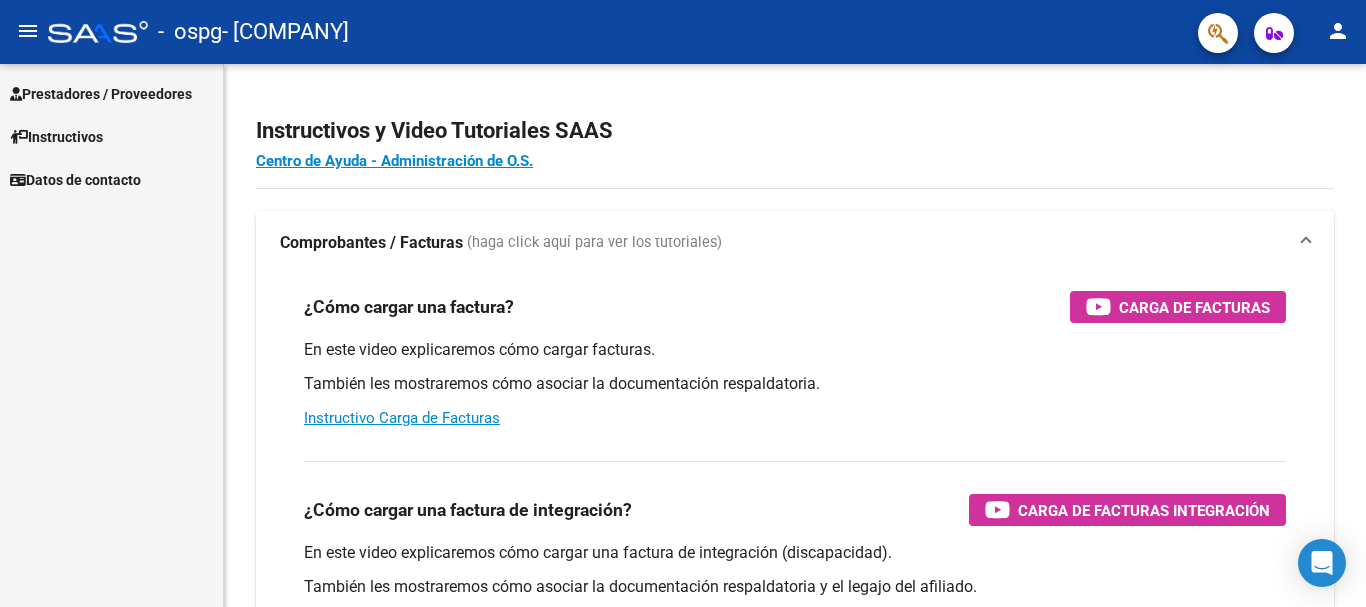 click on "Prestadores / Proveedores" at bounding box center (101, 94) 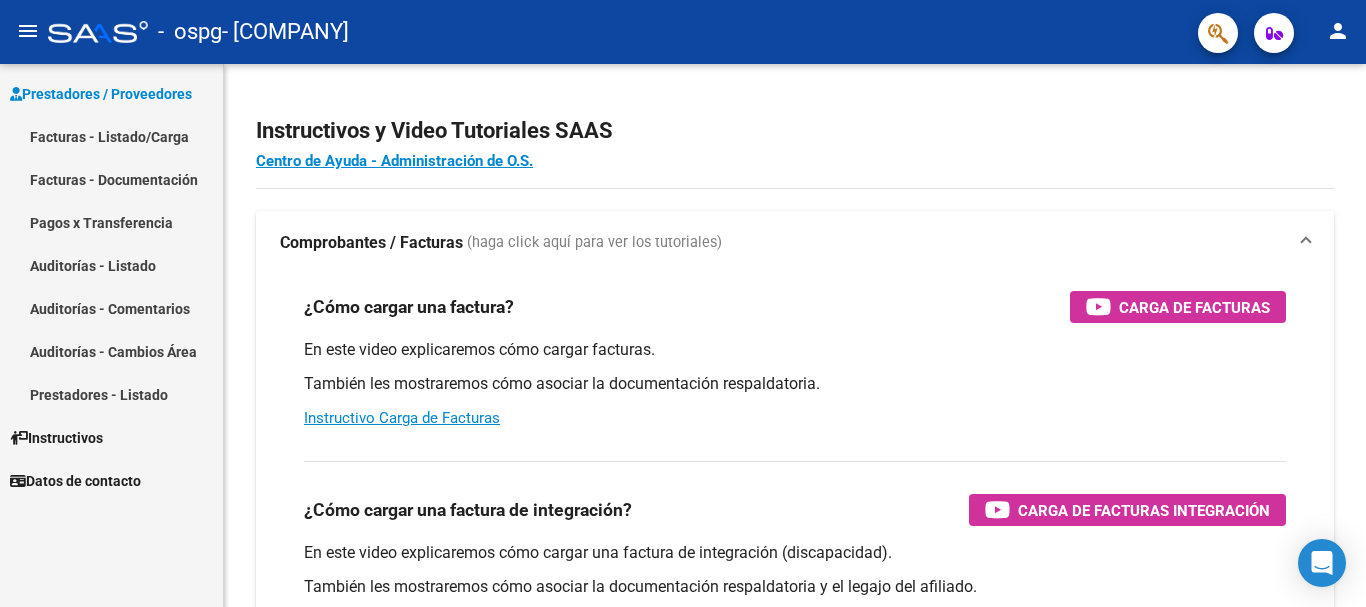 click on "Facturas - Listado/Carga" at bounding box center (111, 136) 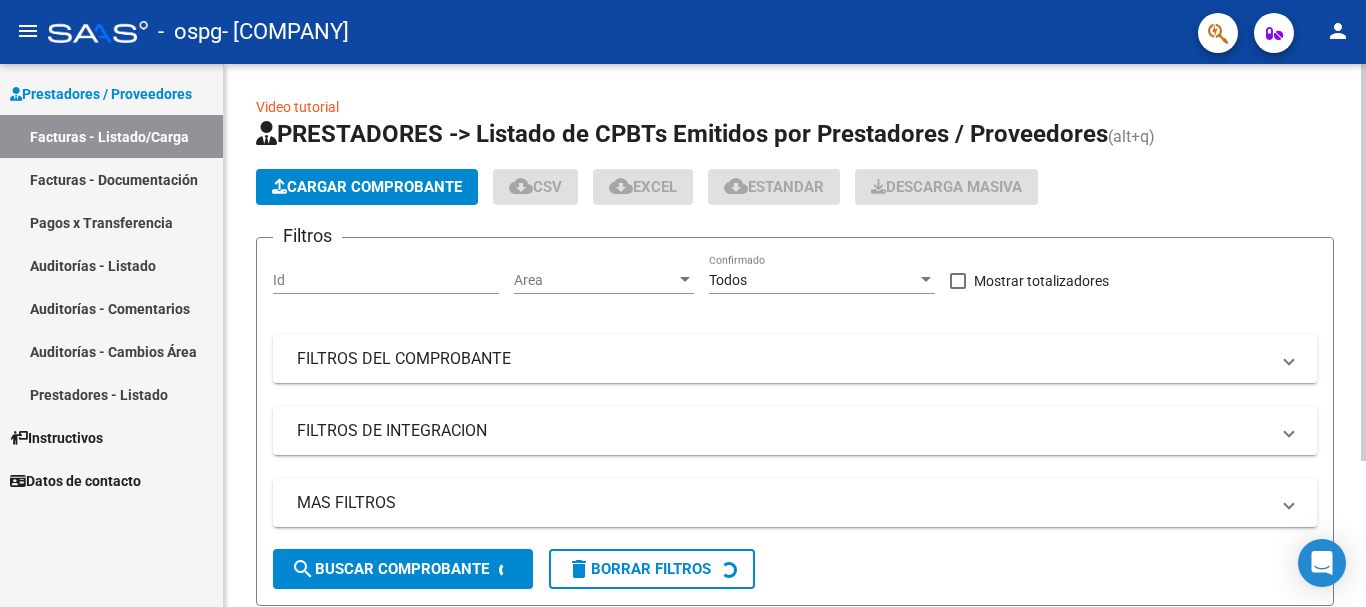 click on "Cargar Comprobante" 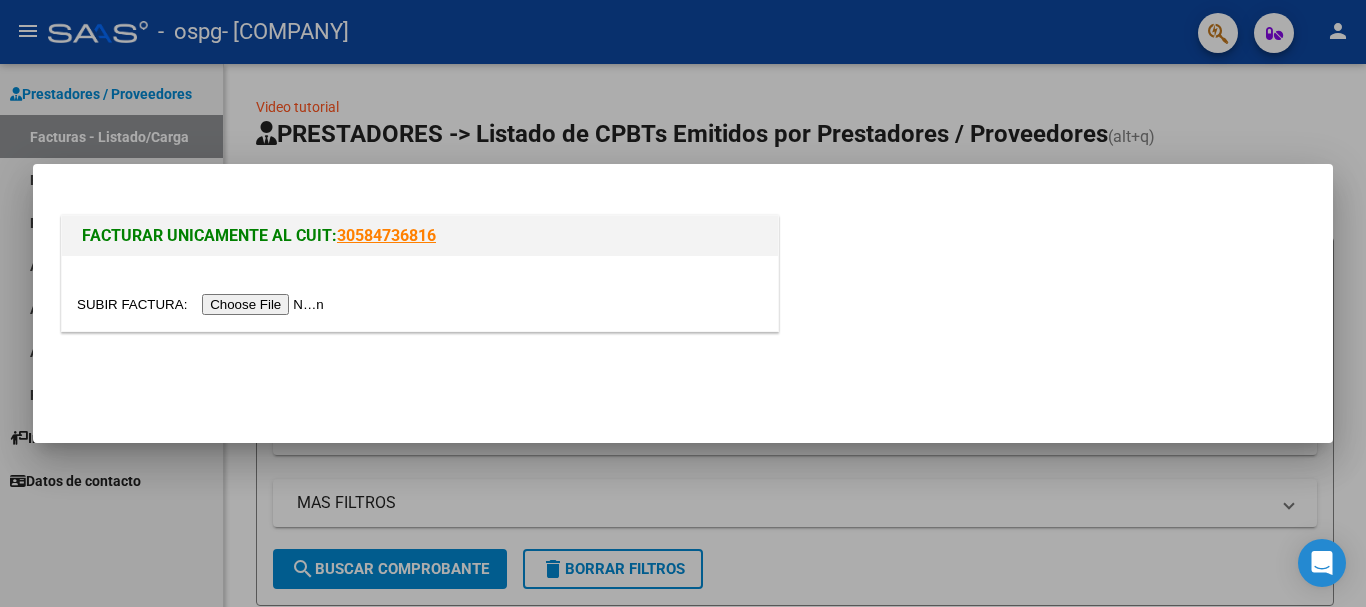 click at bounding box center (203, 304) 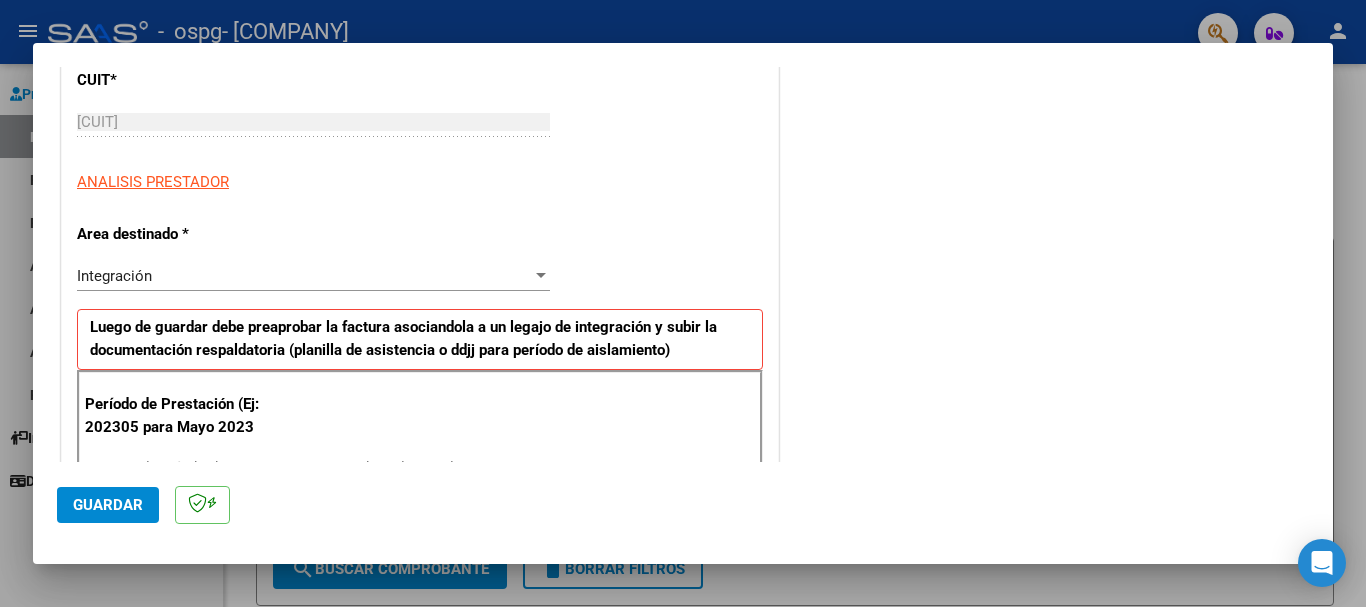 scroll, scrollTop: 300, scrollLeft: 0, axis: vertical 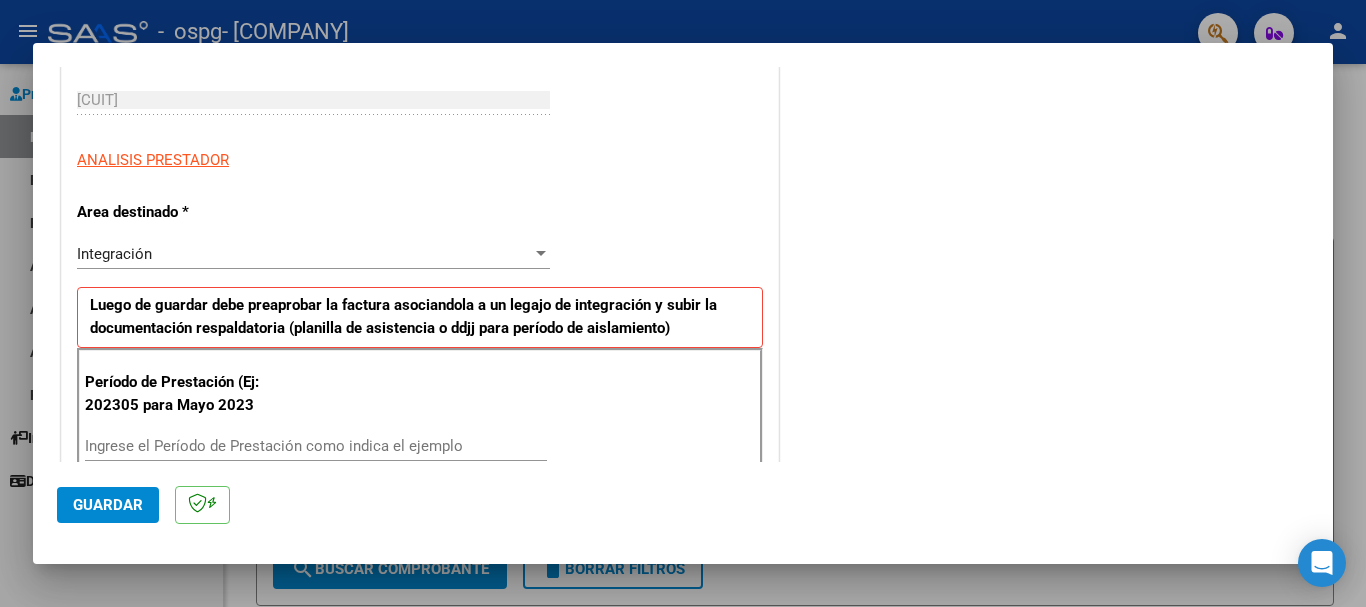 click on "Ingrese el Período de Prestación como indica el ejemplo" at bounding box center [316, 446] 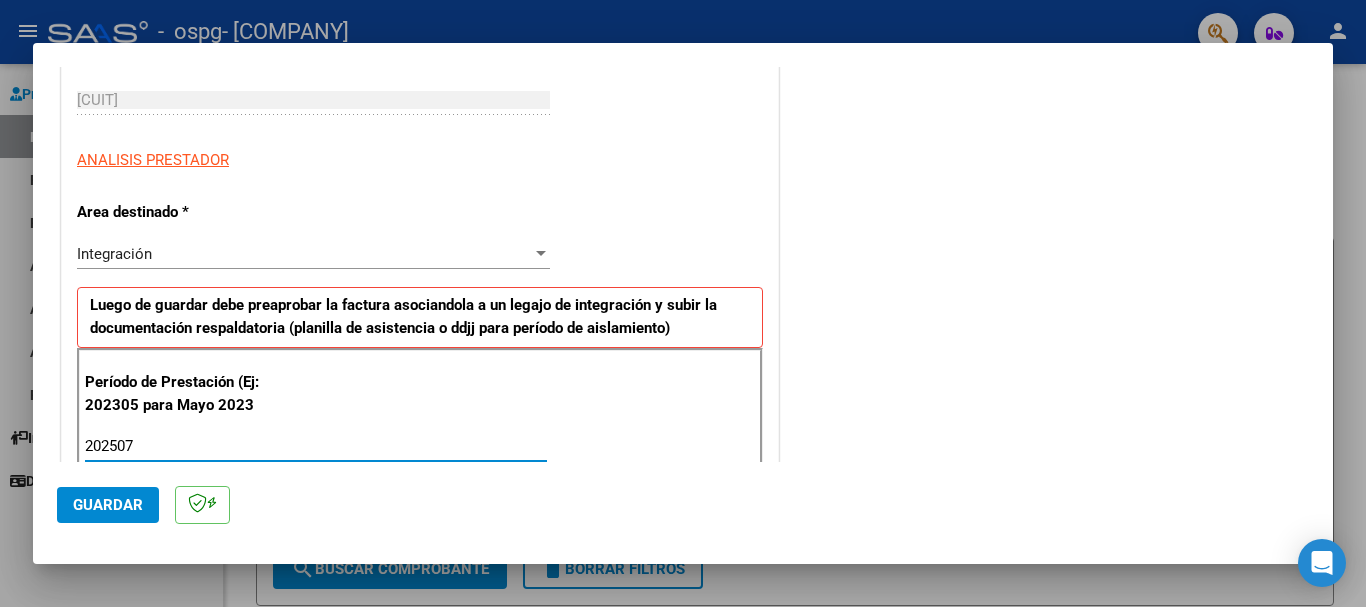 type on "202507" 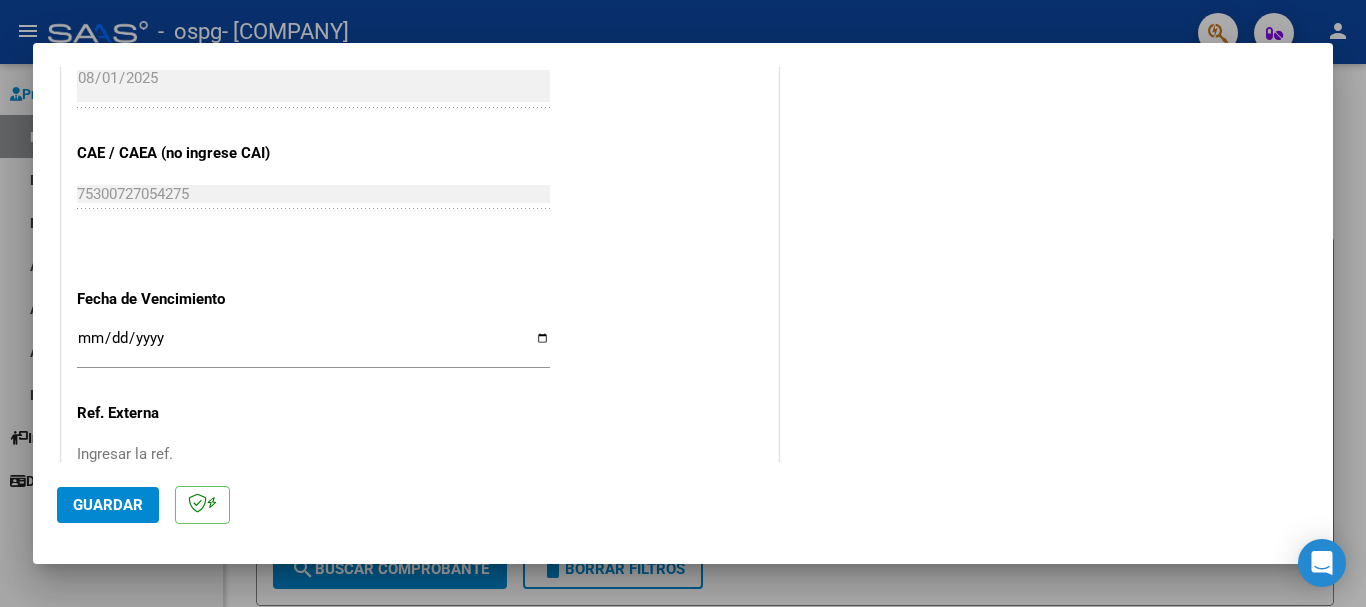 scroll, scrollTop: 1200, scrollLeft: 0, axis: vertical 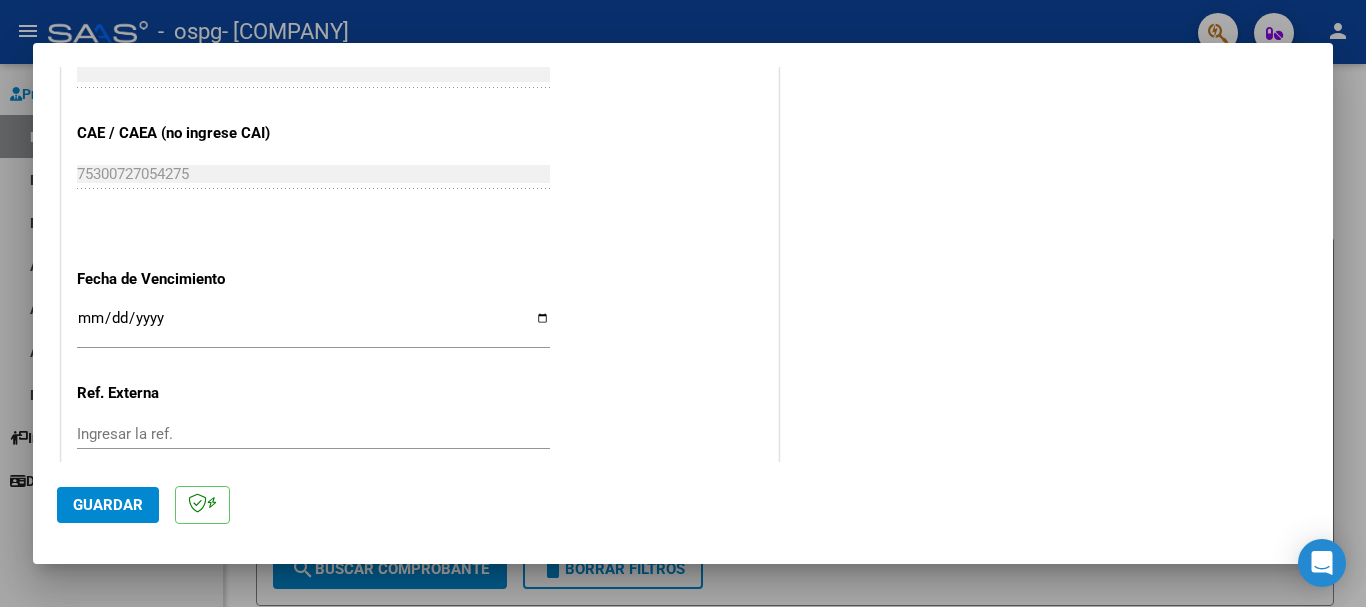 click on "Ingresar la fecha" at bounding box center [313, 326] 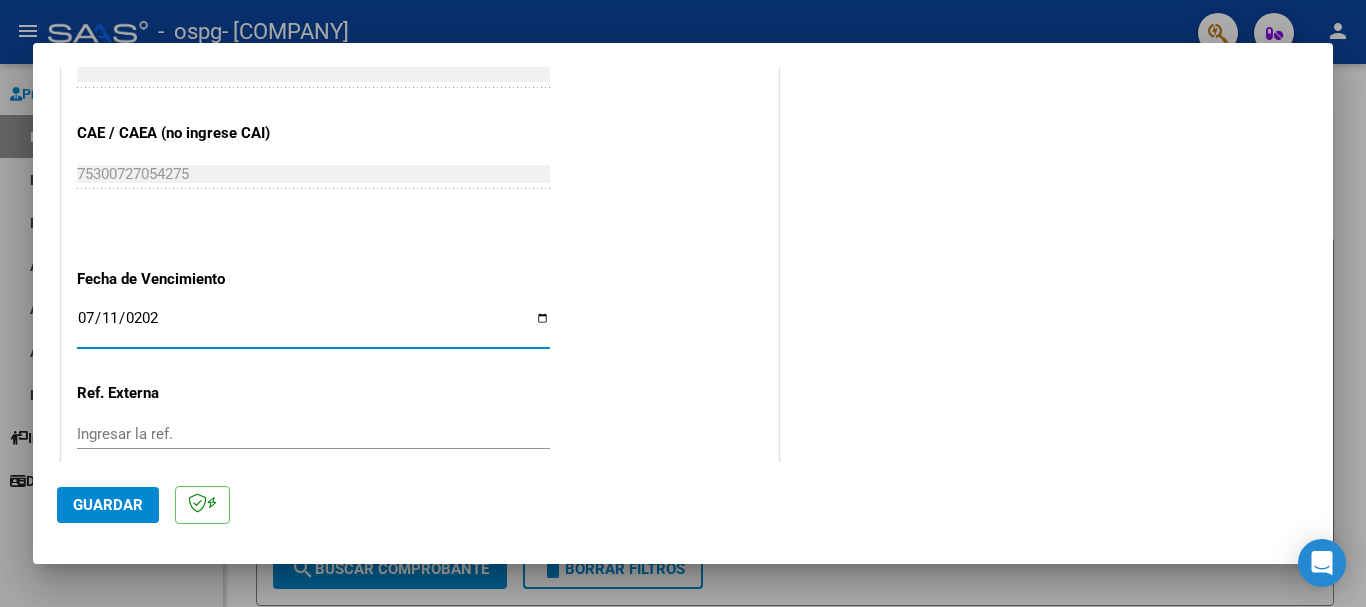 type on "2025-07-11" 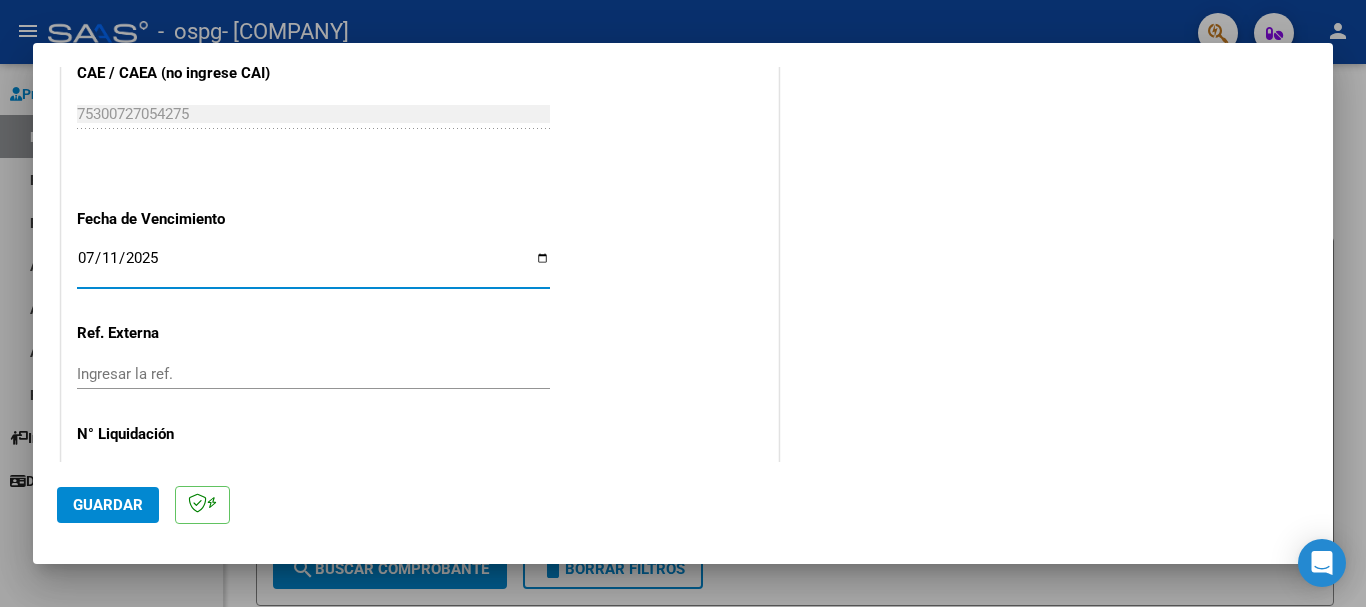 scroll, scrollTop: 1327, scrollLeft: 0, axis: vertical 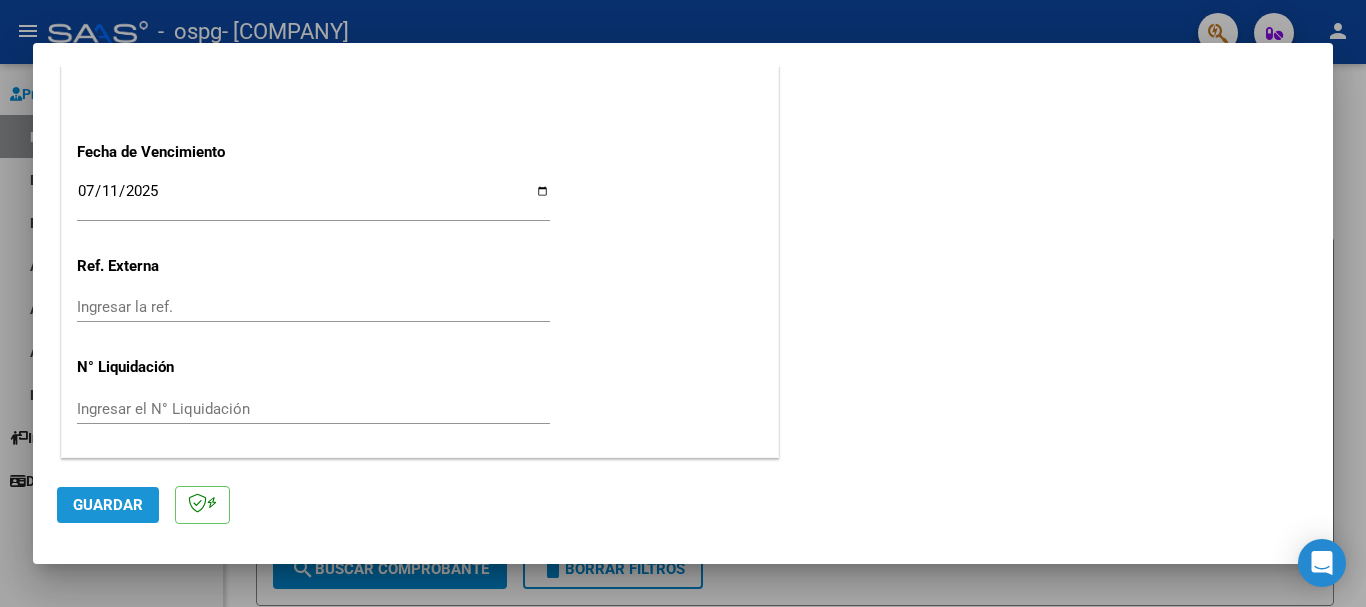 click on "Guardar" 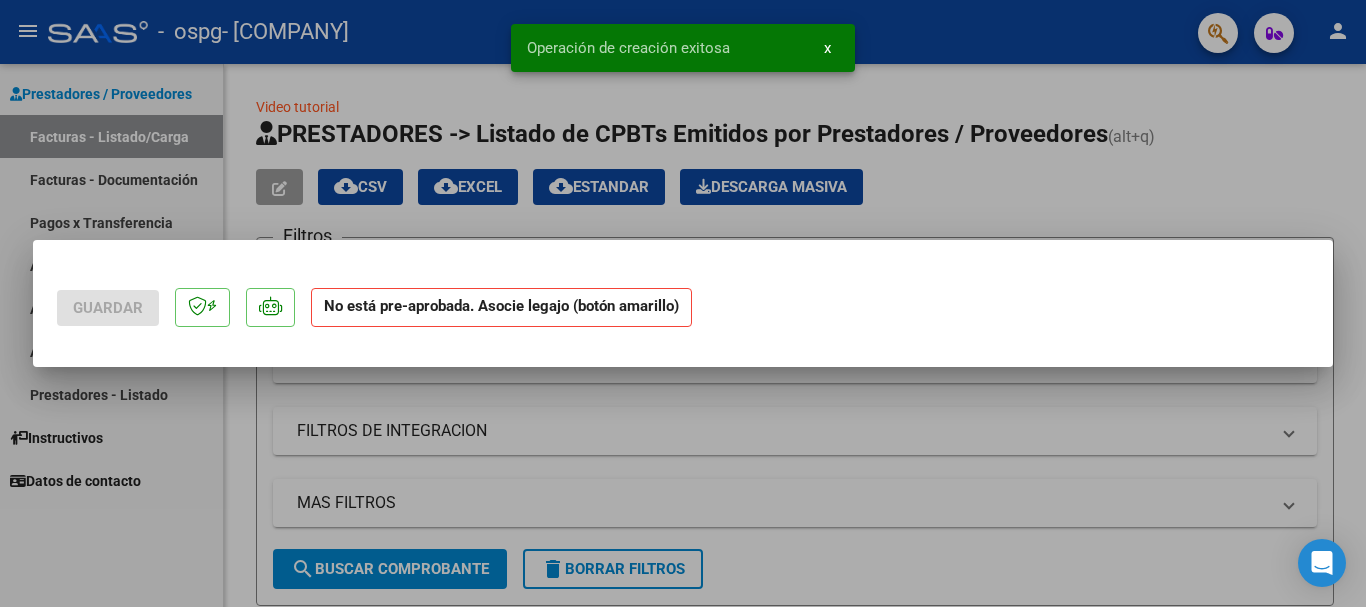scroll, scrollTop: 0, scrollLeft: 0, axis: both 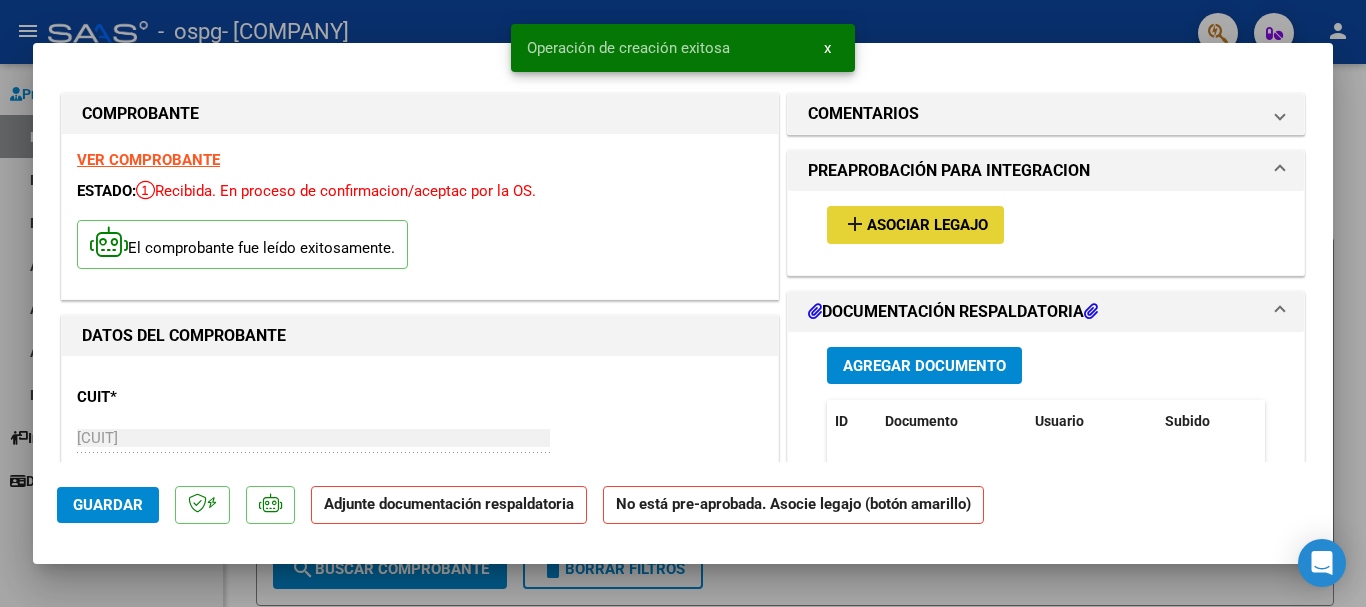click on "add Asociar Legajo" at bounding box center (915, 224) 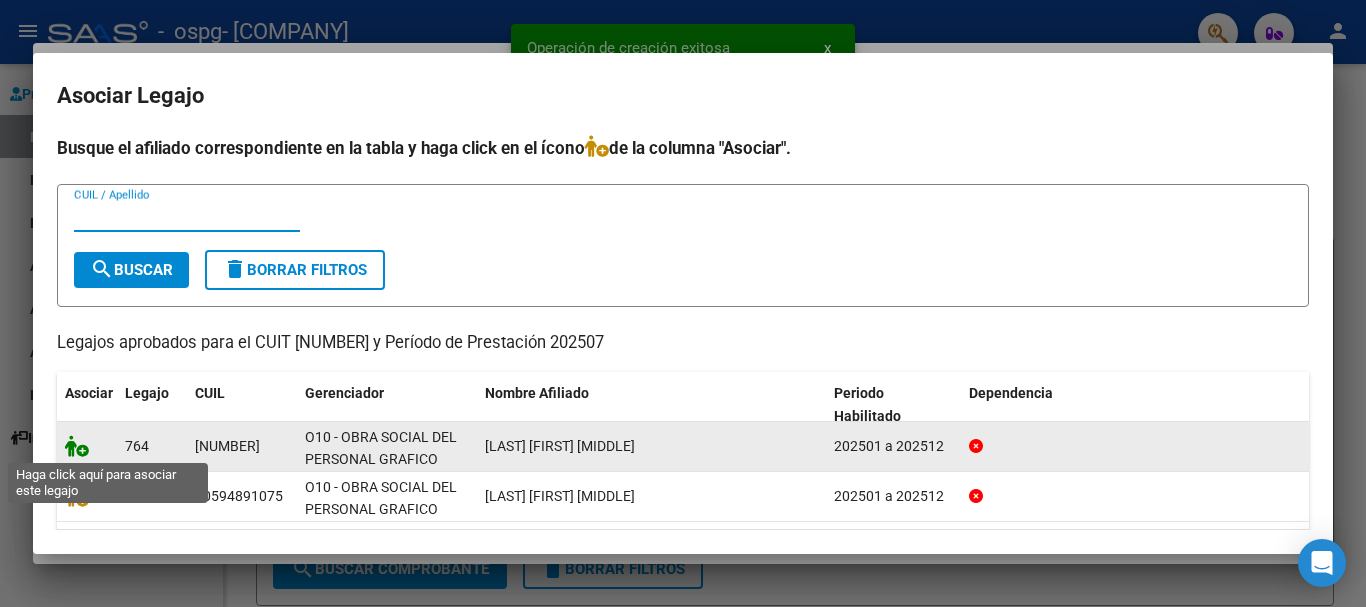 click 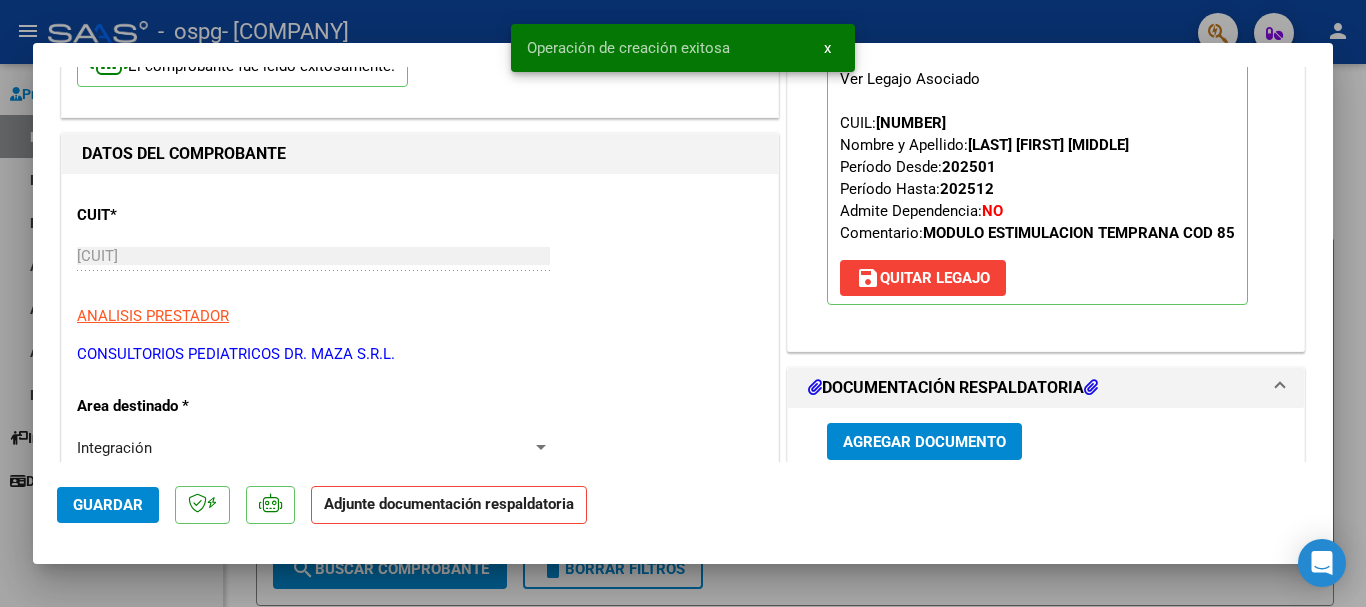 scroll, scrollTop: 200, scrollLeft: 0, axis: vertical 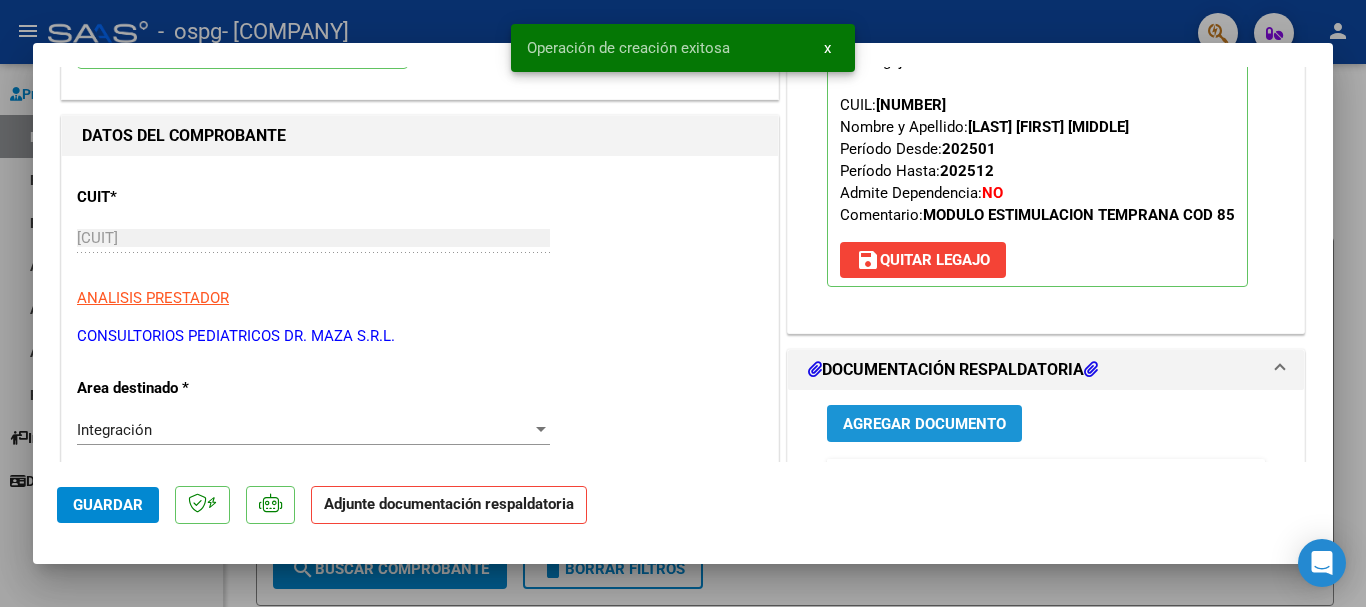 click on "Agregar Documento" at bounding box center (924, 425) 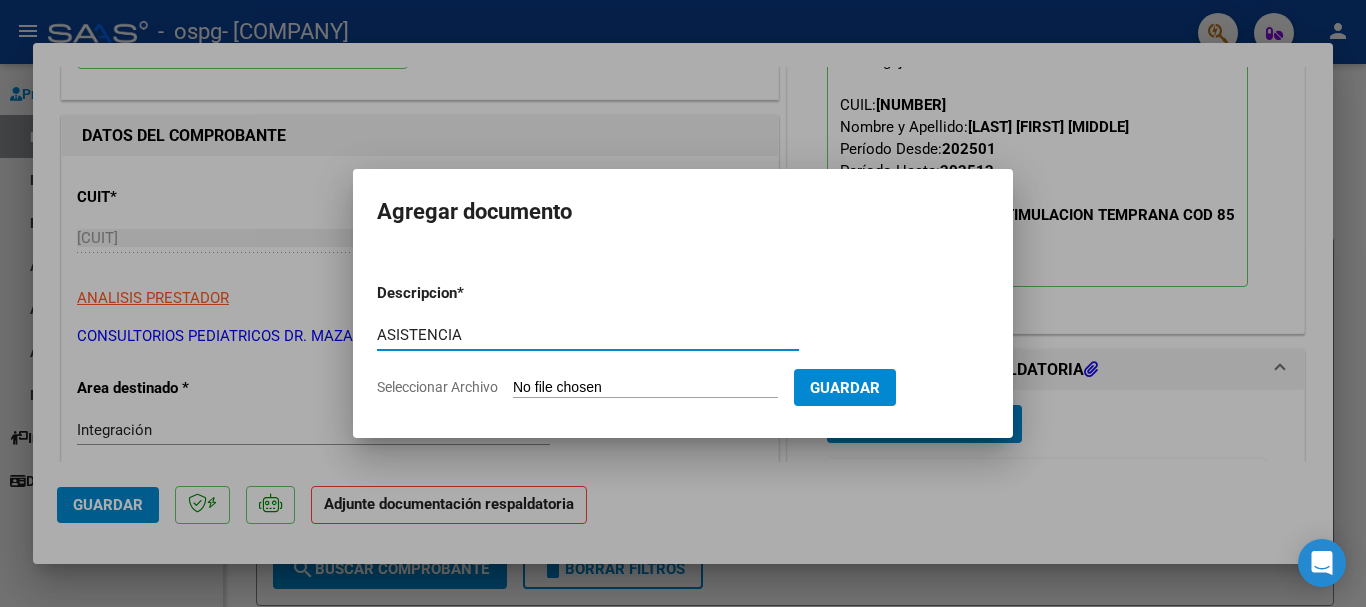 type on "ASISTENCIA" 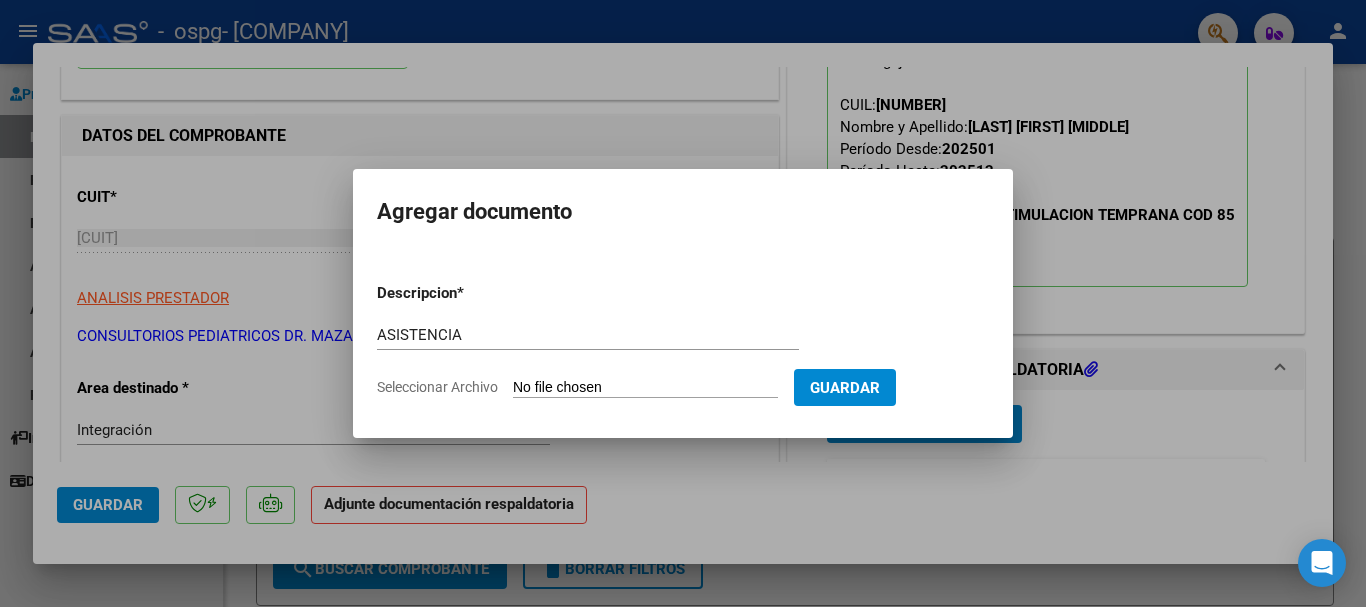click on "Seleccionar Archivo" at bounding box center (645, 388) 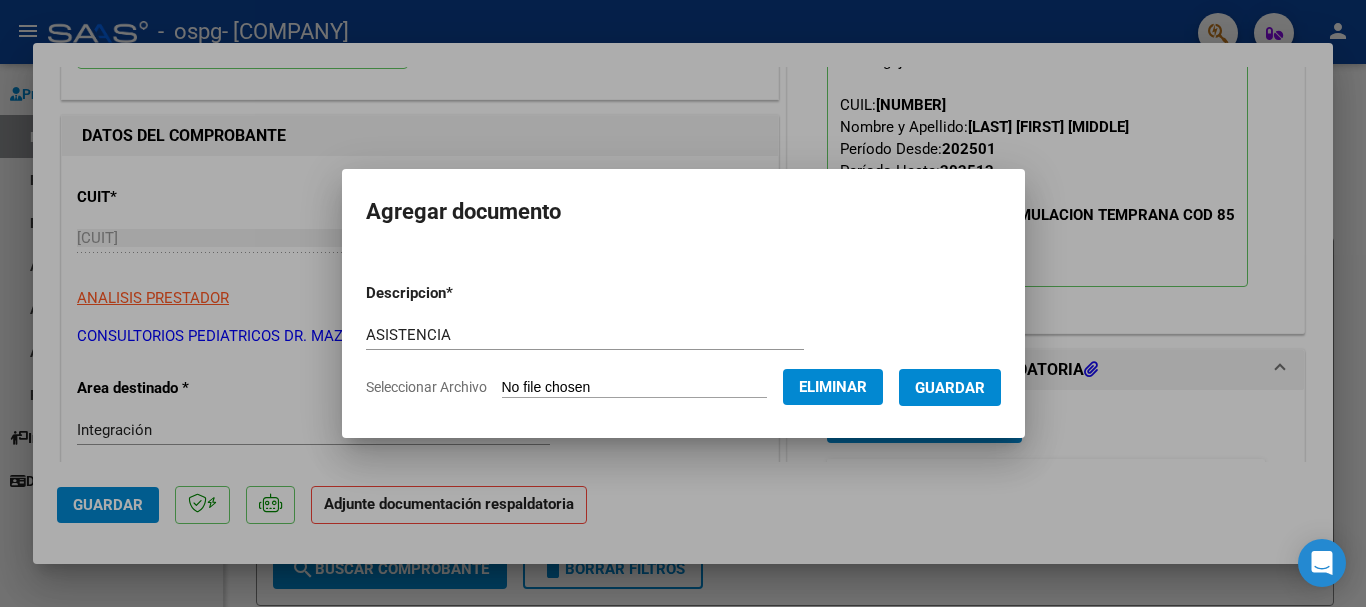 click on "Guardar" at bounding box center [950, 388] 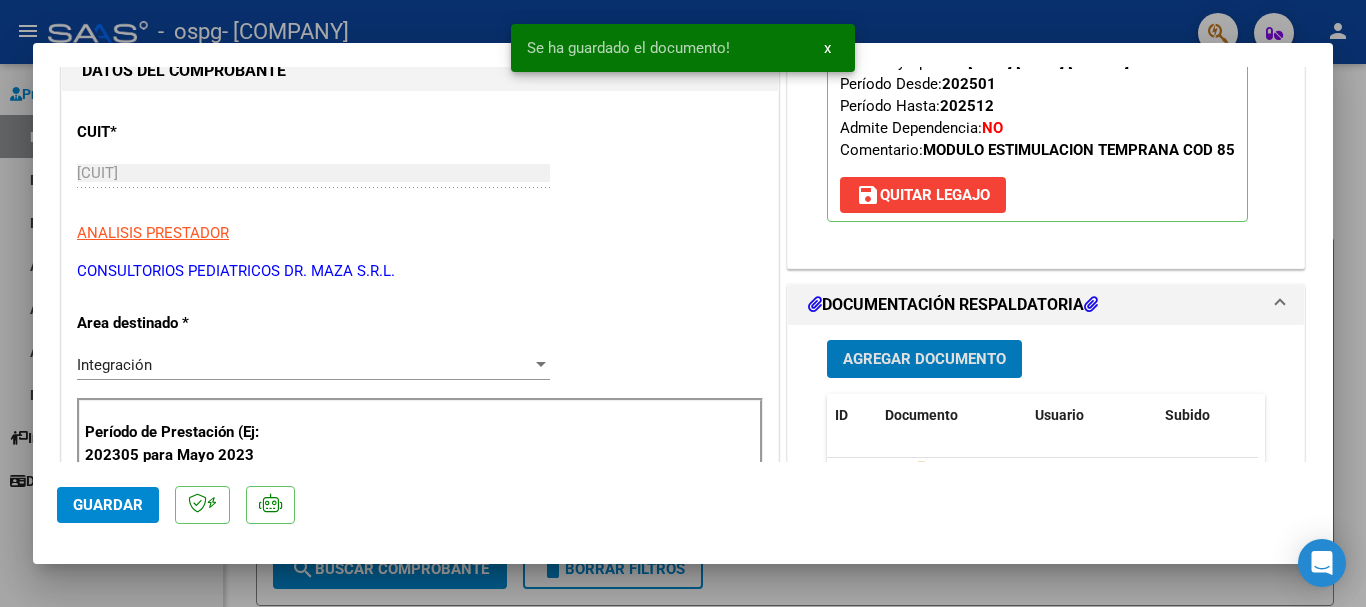scroll, scrollTop: 300, scrollLeft: 0, axis: vertical 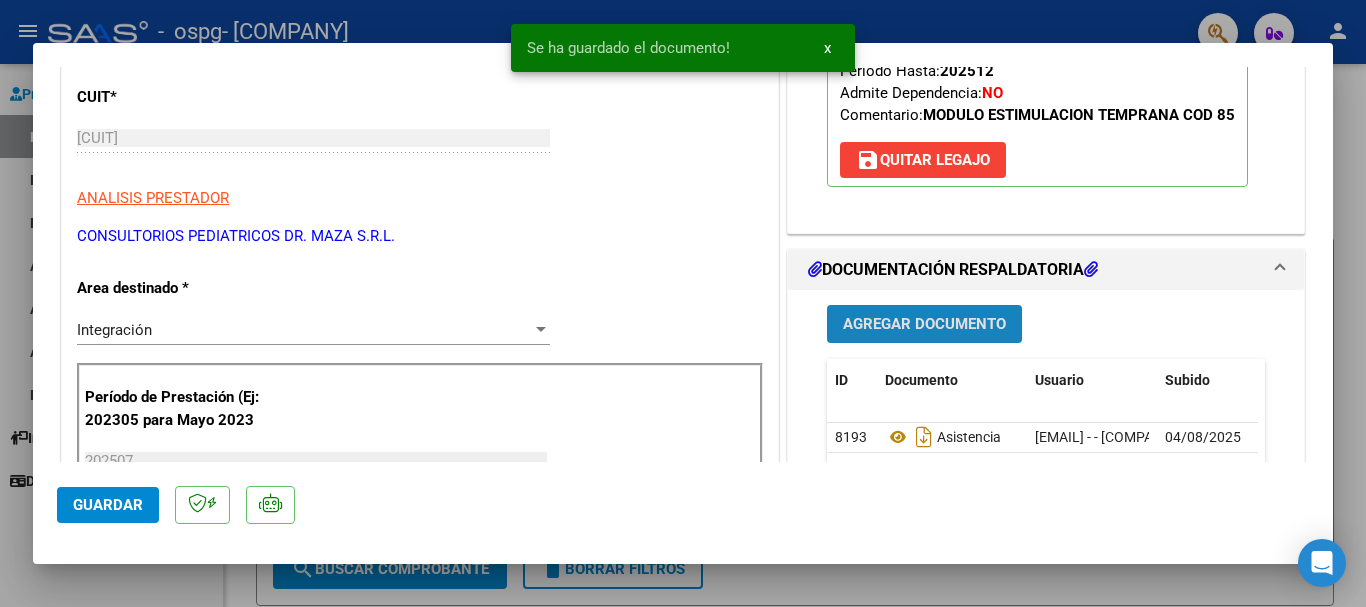 click on "Agregar Documento" at bounding box center [924, 323] 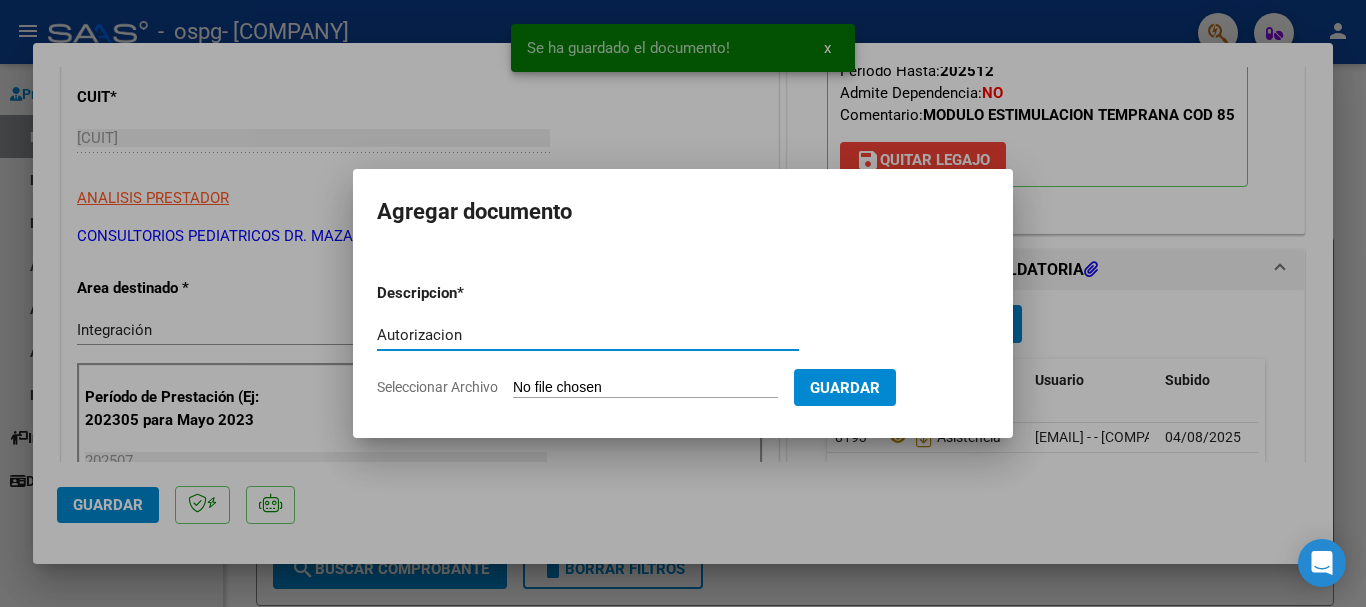 type on "Autorizacion" 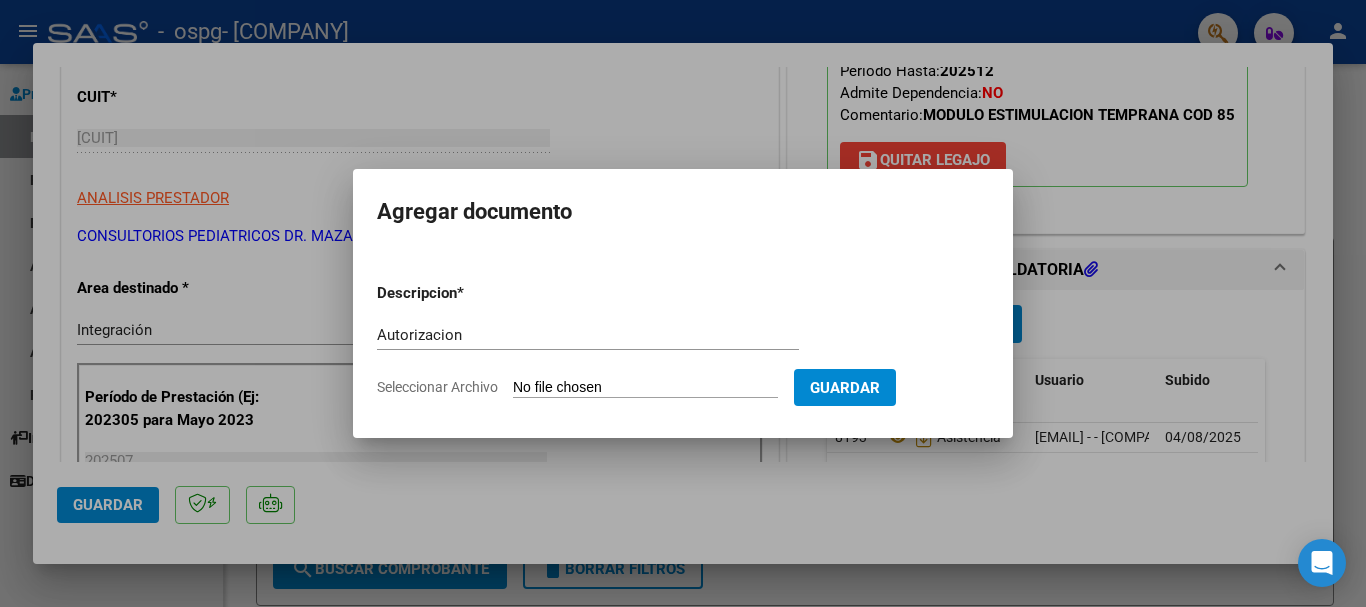 type on "C:\fakepath\[LAST] [FIRST] AUTORIZACION.pdf" 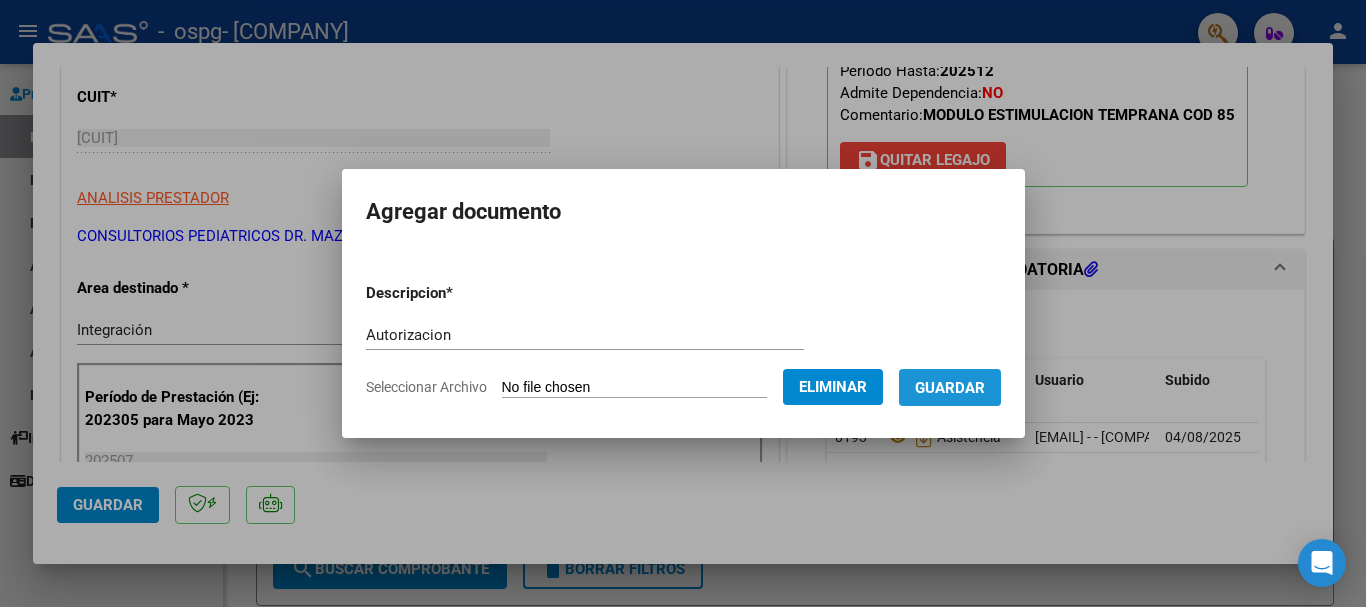 click on "Guardar" at bounding box center [950, 388] 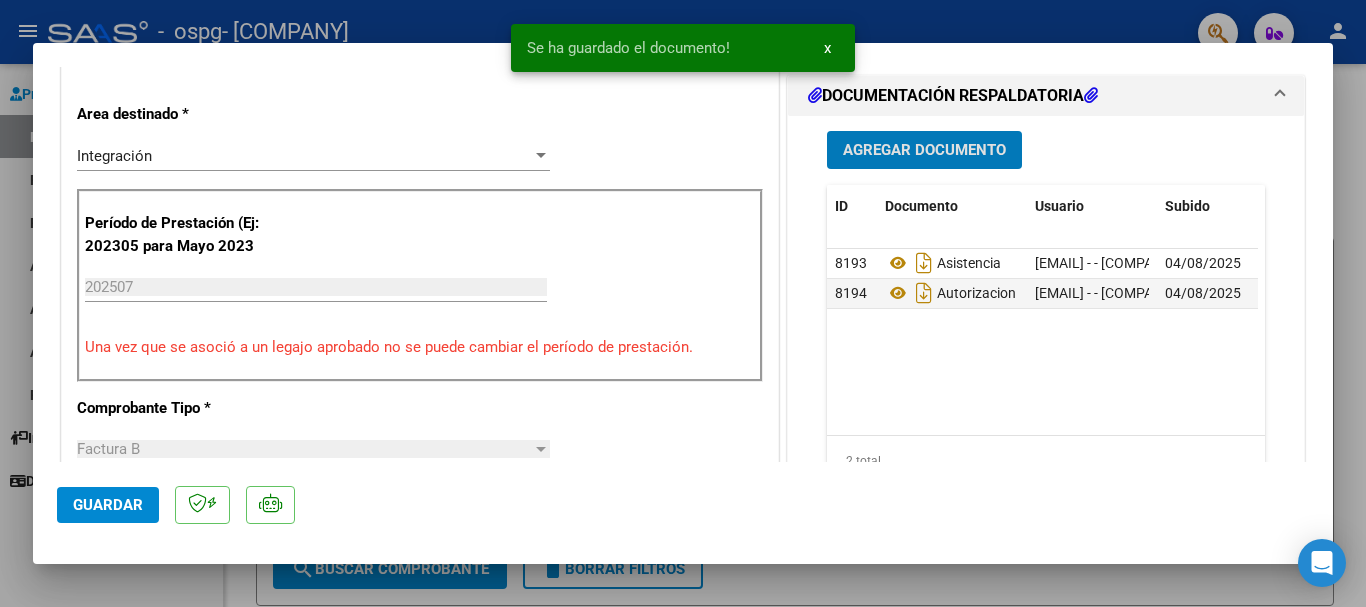 scroll, scrollTop: 500, scrollLeft: 0, axis: vertical 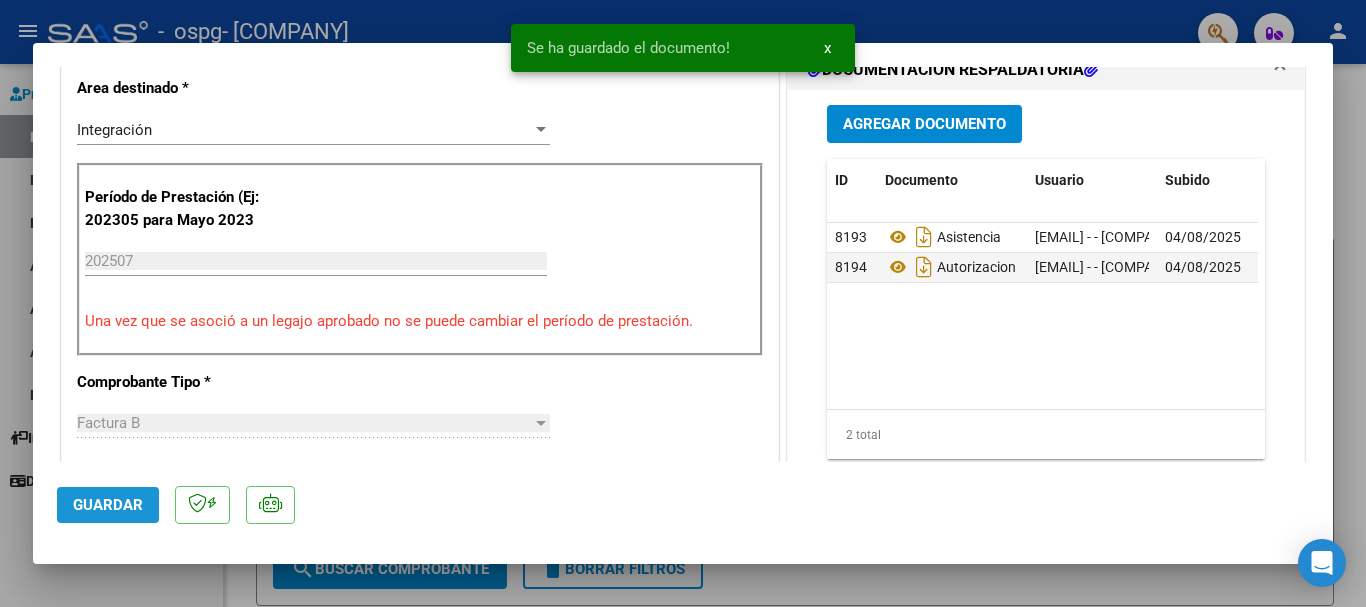 click on "Guardar" 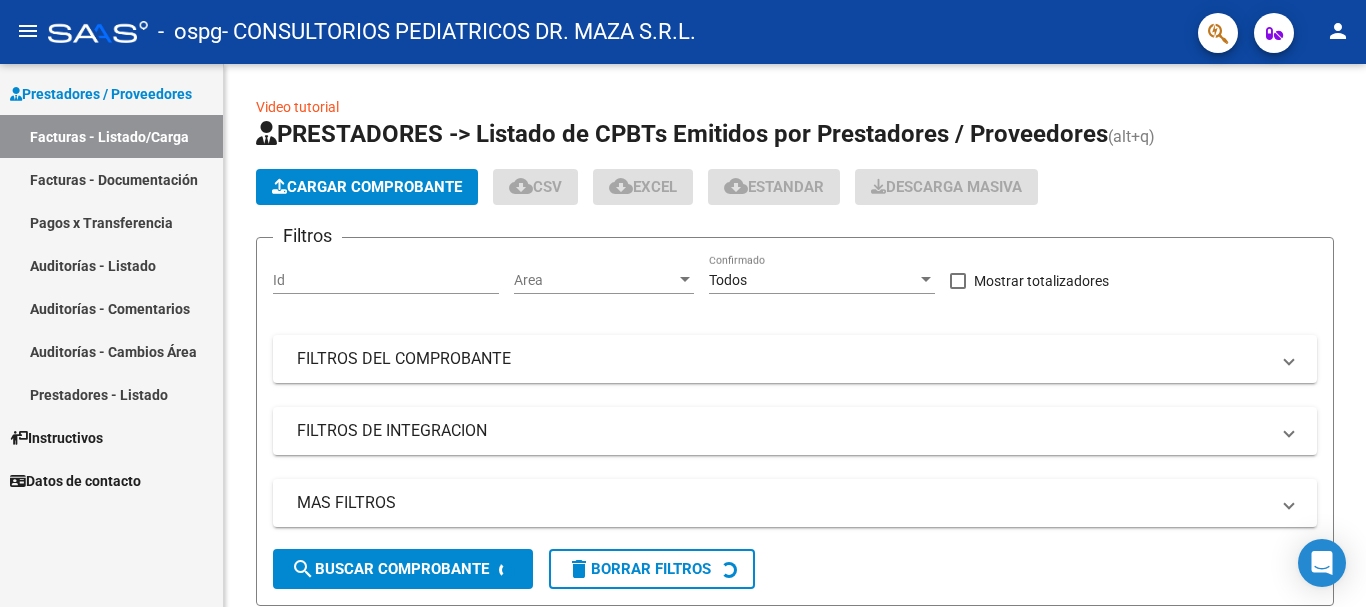 scroll, scrollTop: 0, scrollLeft: 0, axis: both 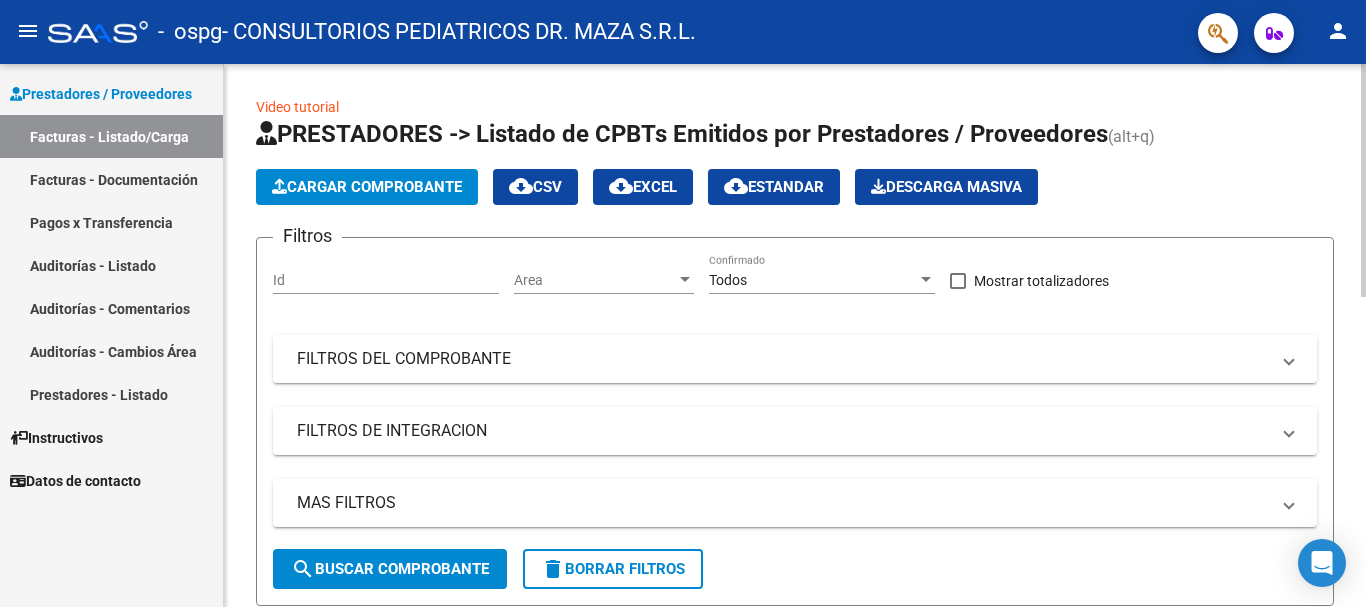 click on "Cargar Comprobante" 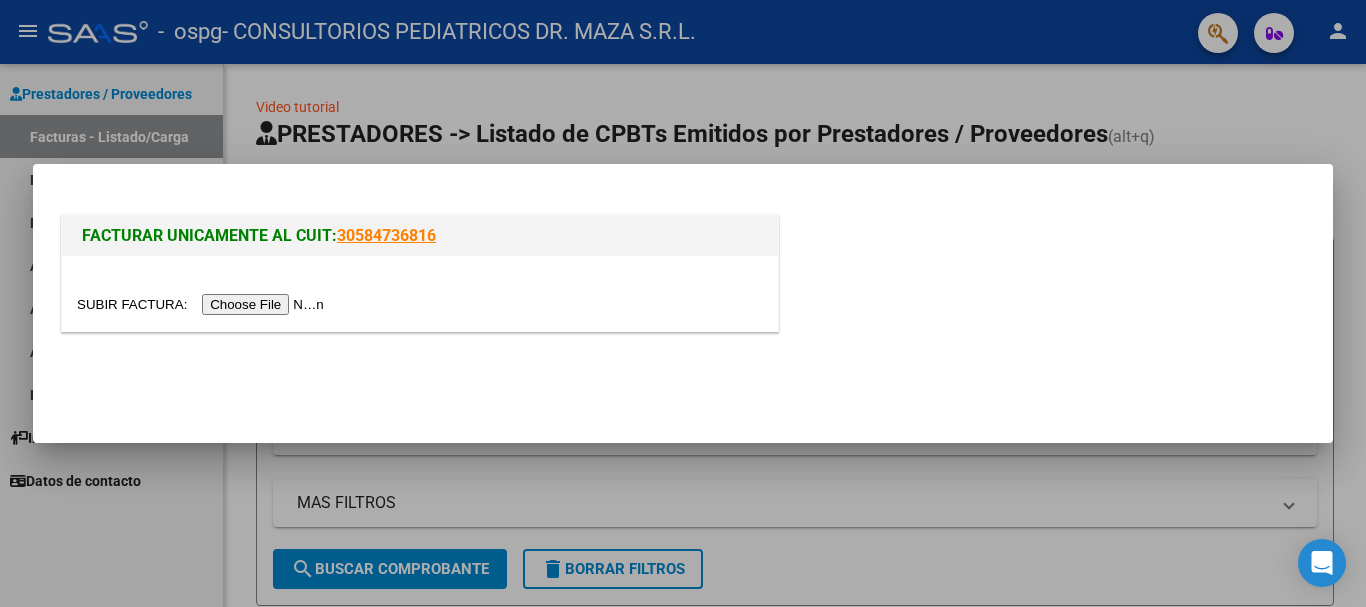 click at bounding box center [203, 304] 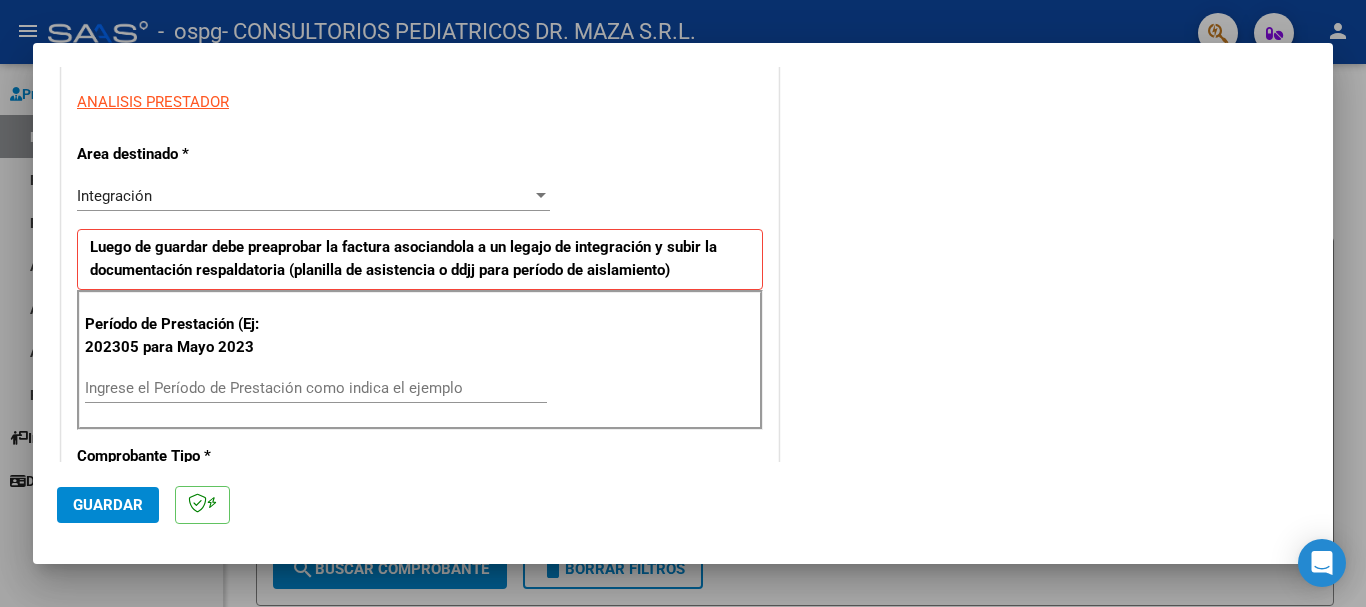 scroll, scrollTop: 400, scrollLeft: 0, axis: vertical 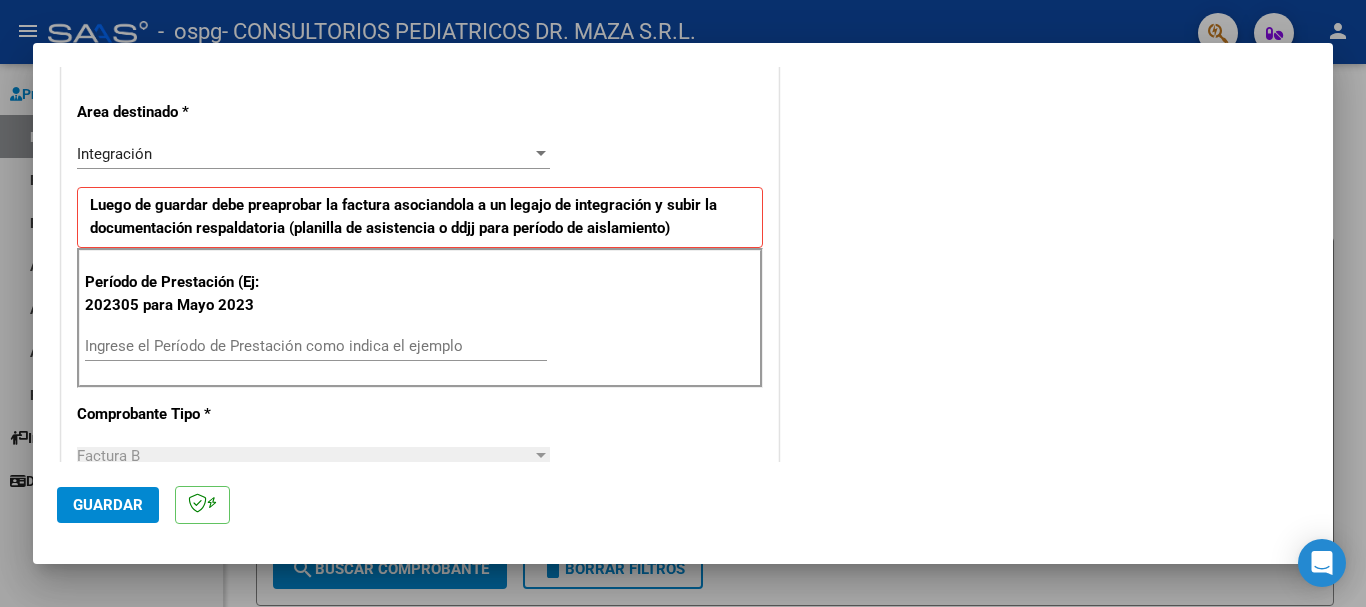 click on "Ingrese el Período de Prestación como indica el ejemplo" at bounding box center (316, 346) 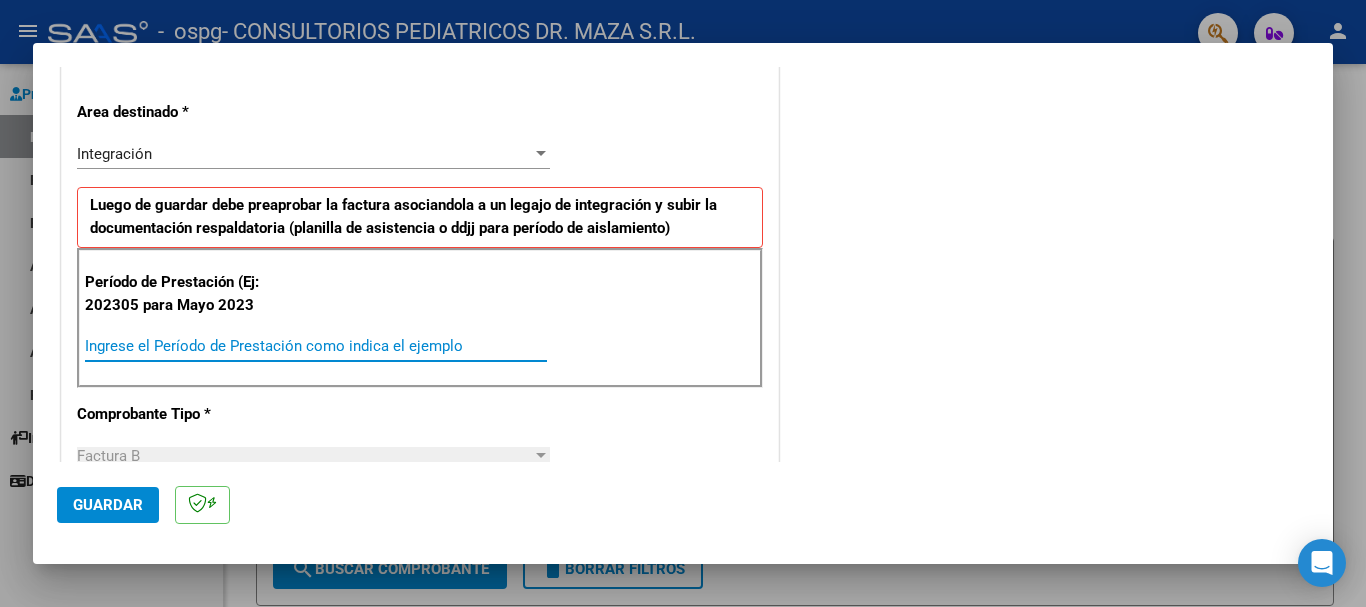 click on "Ingrese el Período de Prestación como indica el ejemplo" at bounding box center [316, 346] 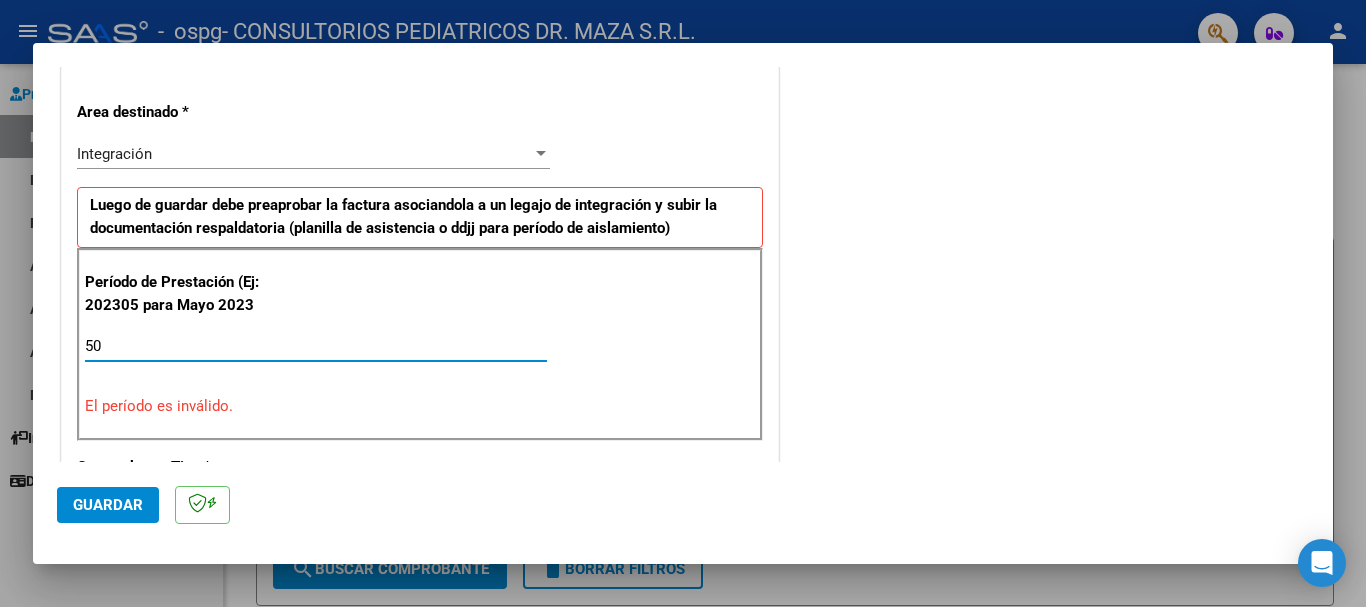type on "5" 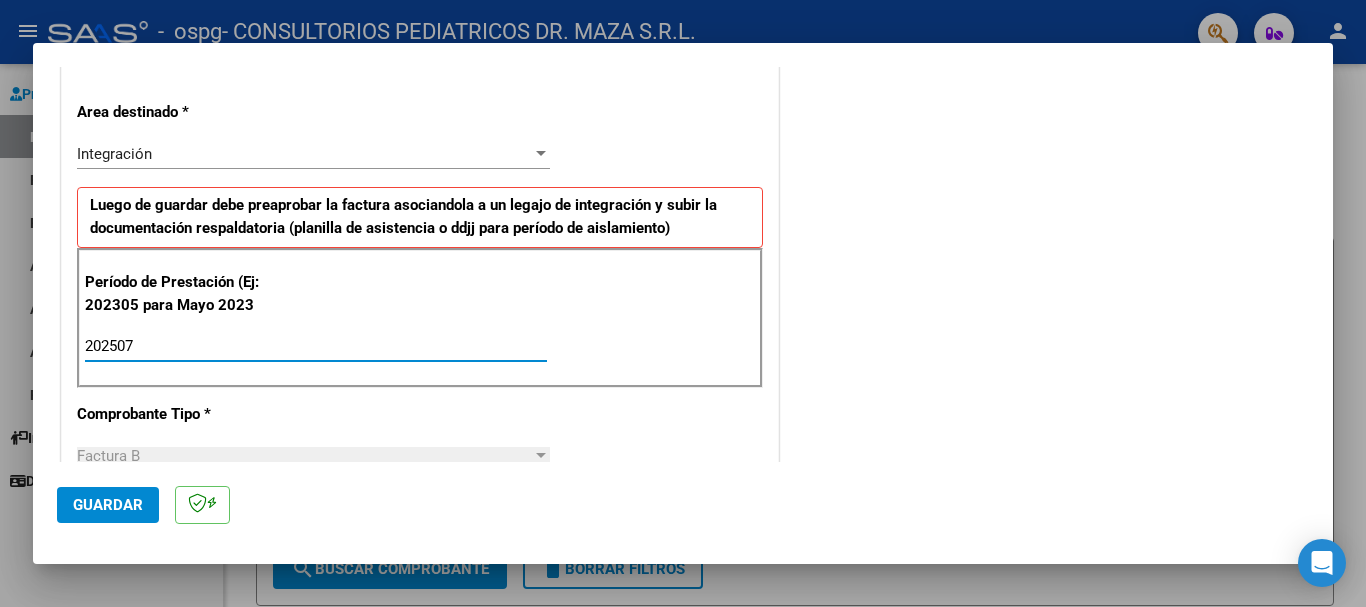 type on "202507" 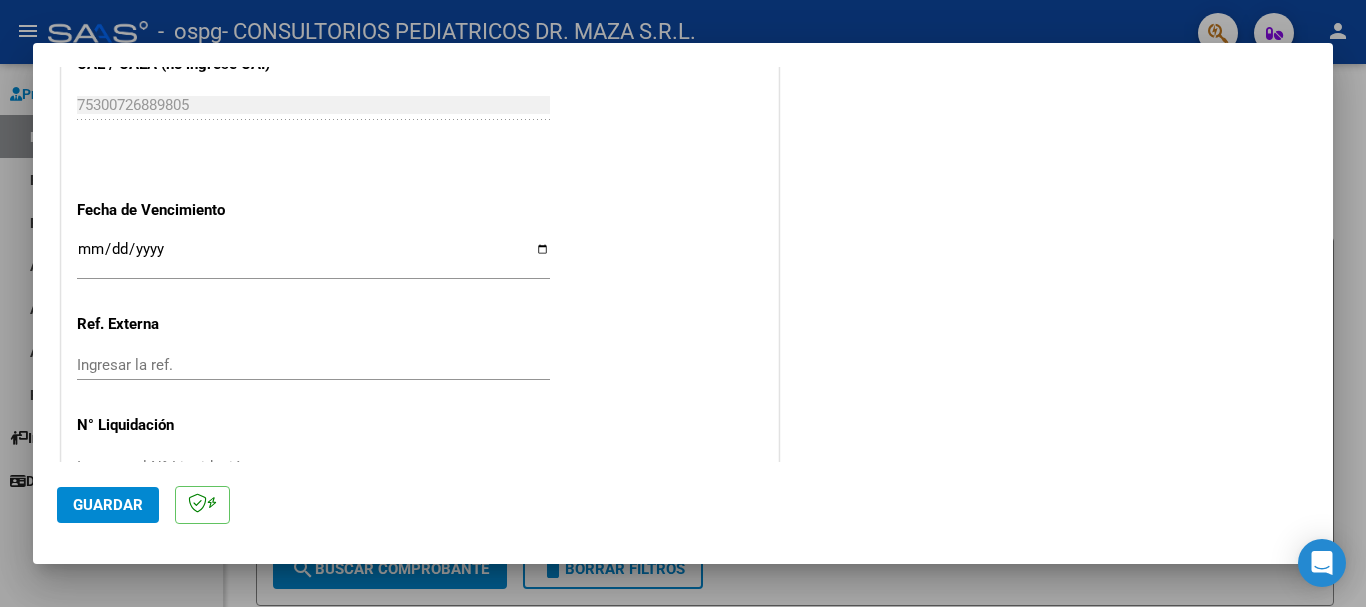 scroll, scrollTop: 1300, scrollLeft: 0, axis: vertical 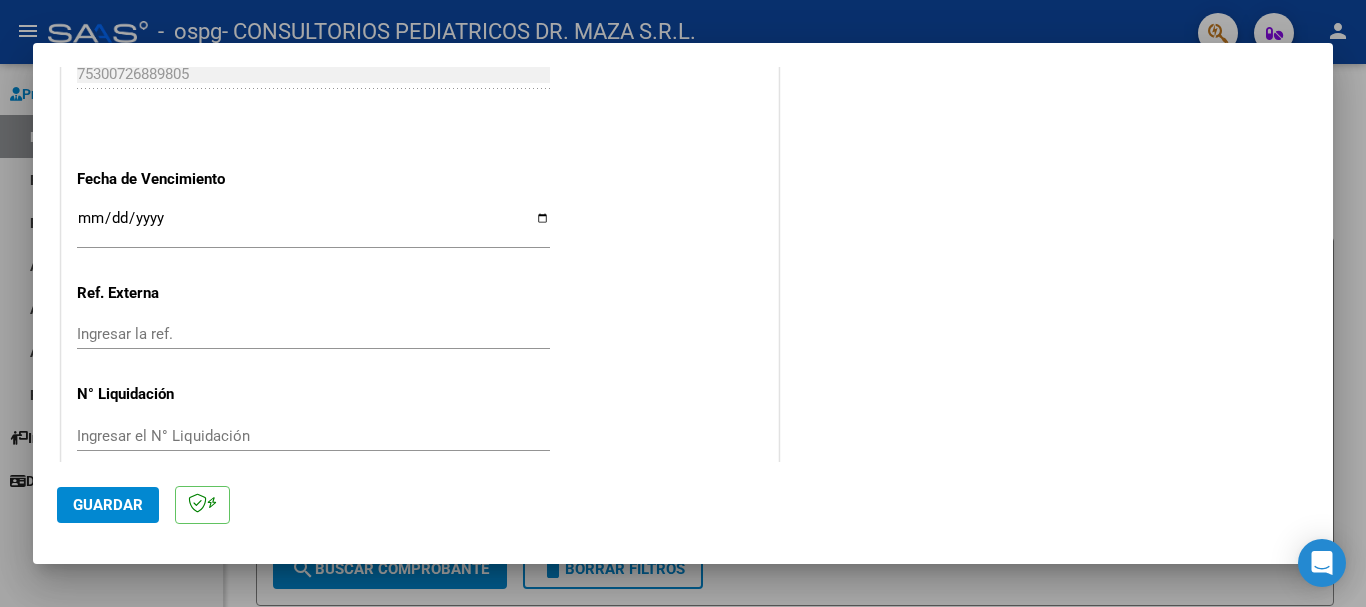 click on "Ingresar la fecha" at bounding box center [313, 226] 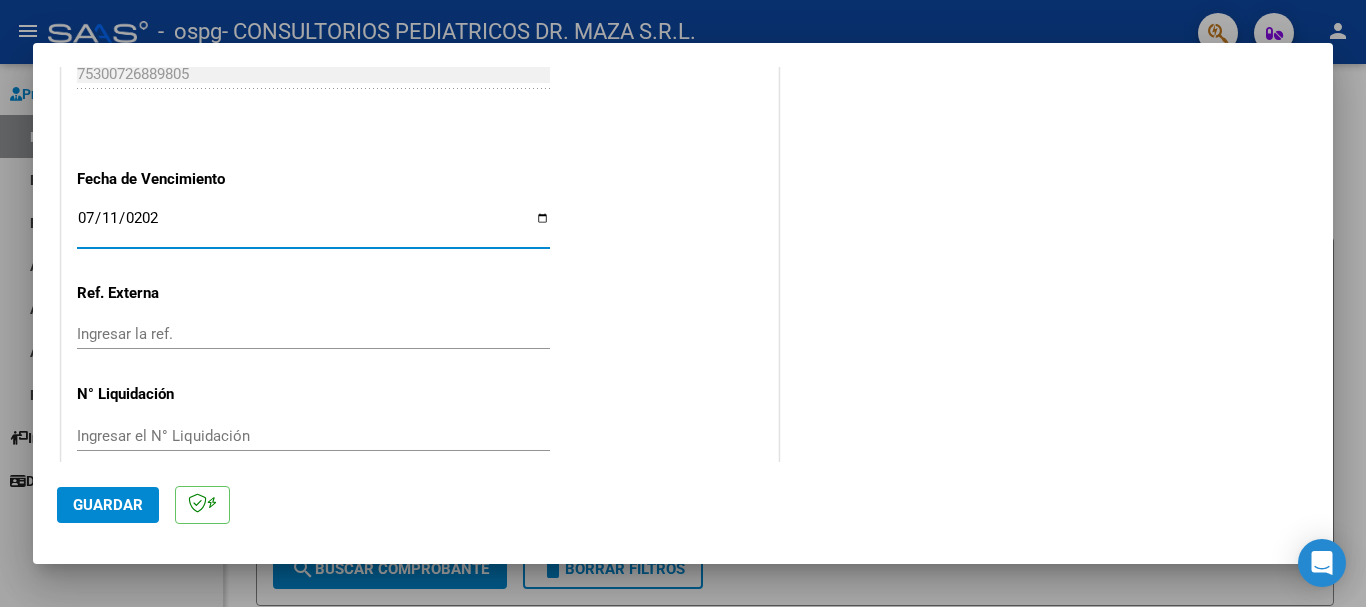 type on "2025-07-11" 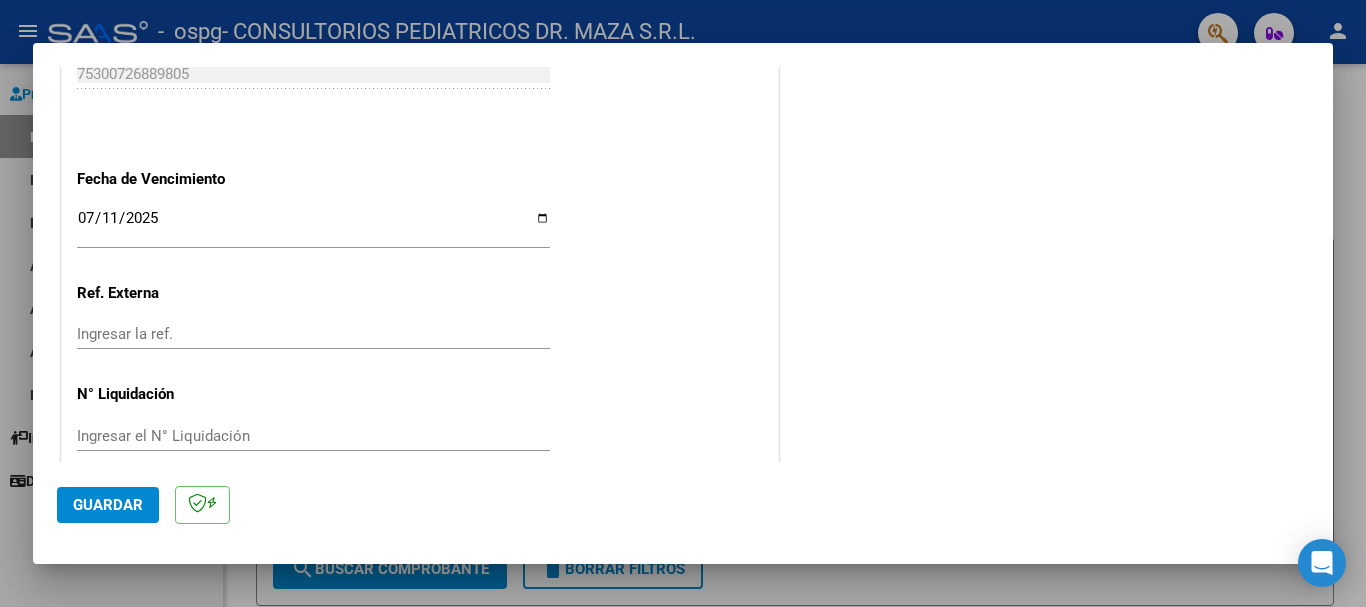 scroll, scrollTop: 1327, scrollLeft: 0, axis: vertical 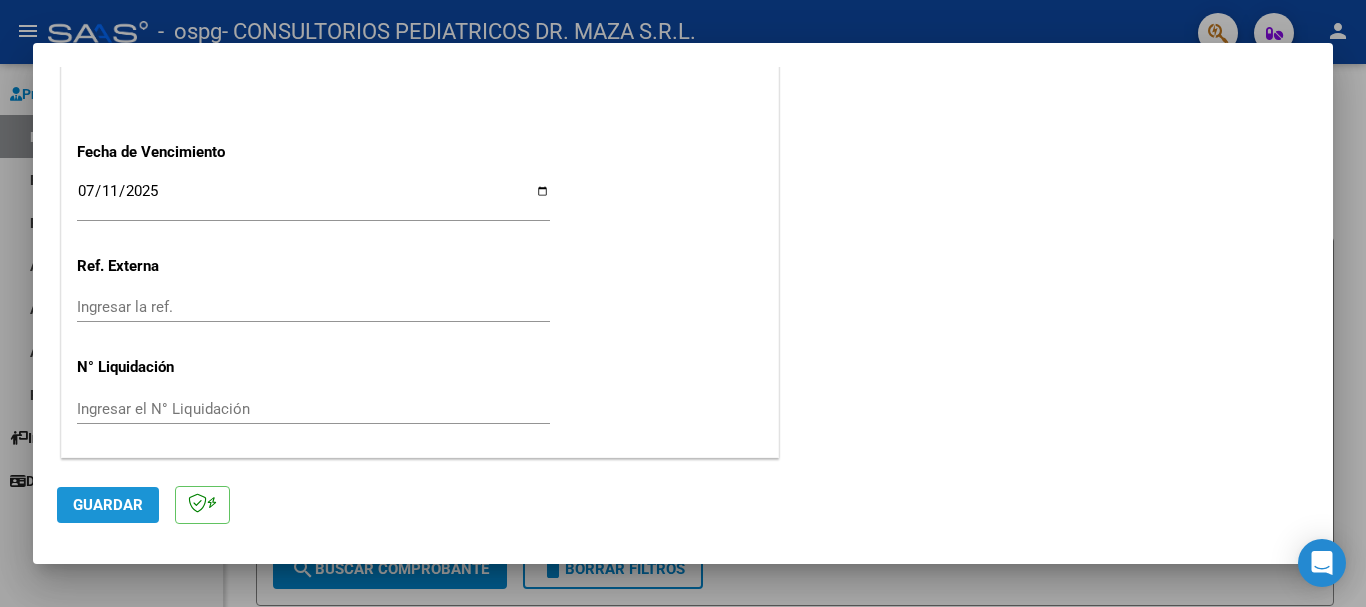 click on "Guardar" 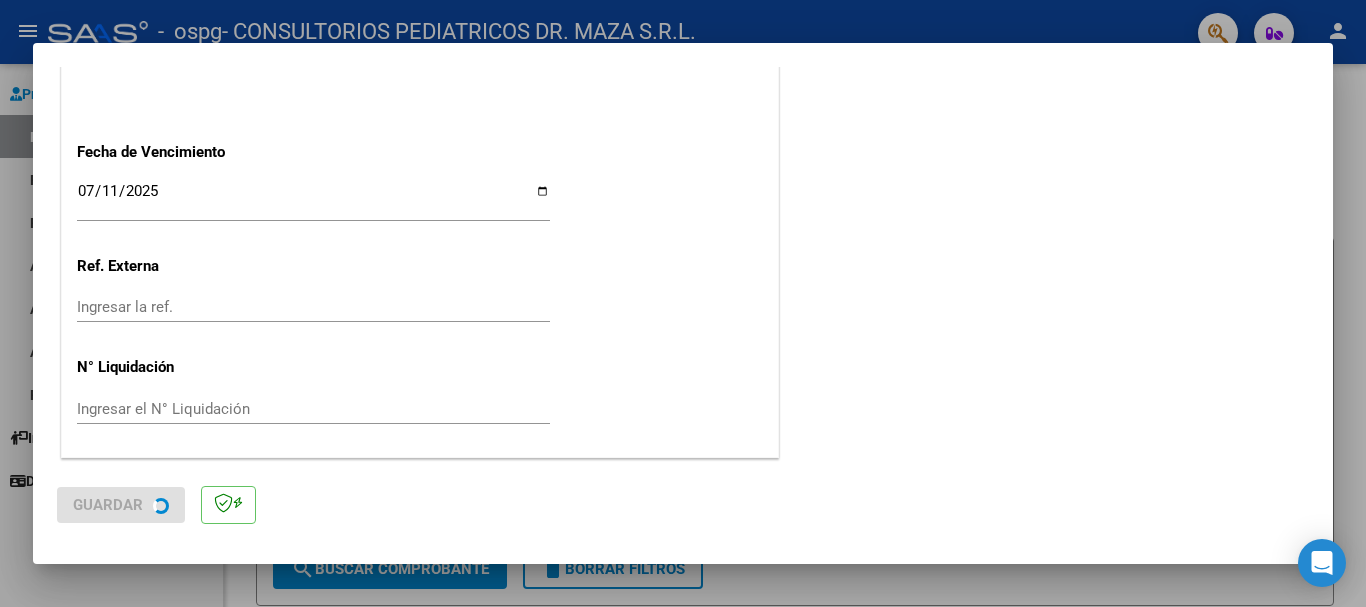 scroll, scrollTop: 0, scrollLeft: 0, axis: both 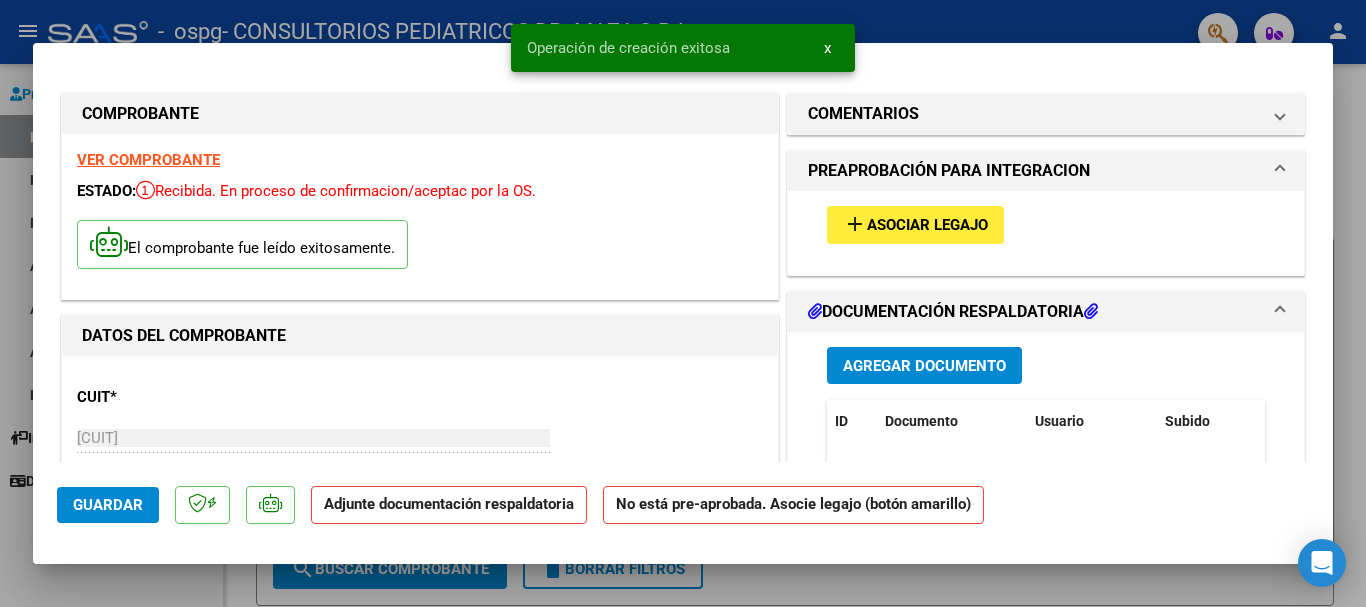 click on "Asociar Legajo" at bounding box center (927, 226) 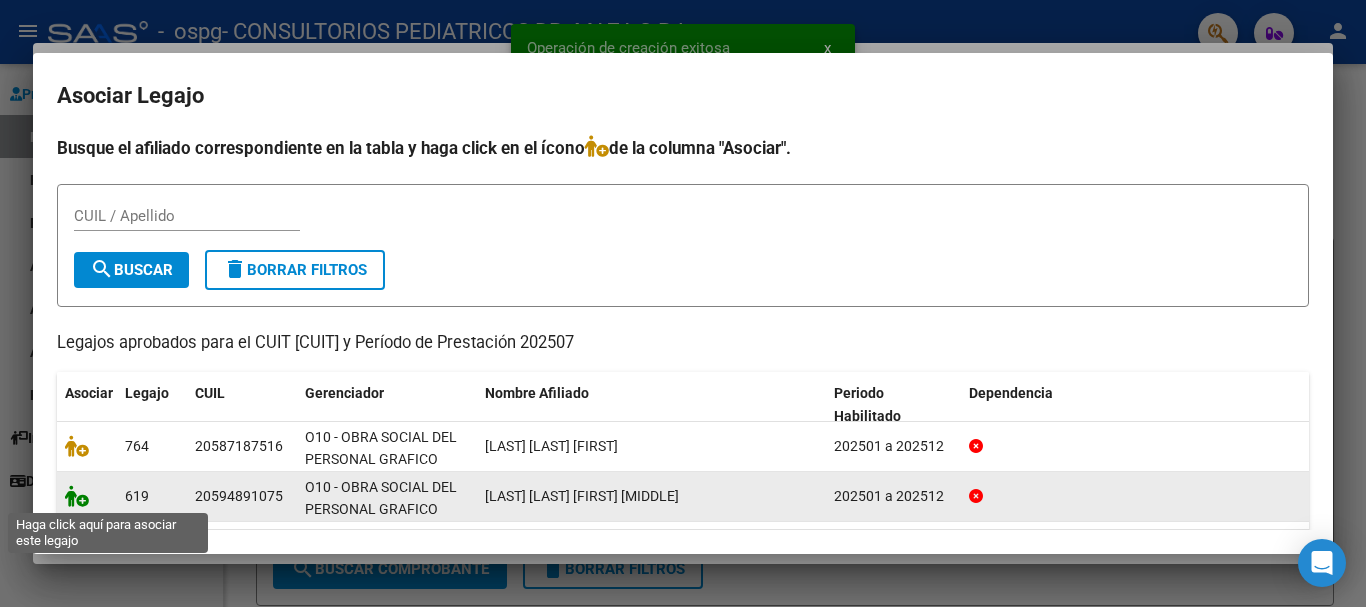 click 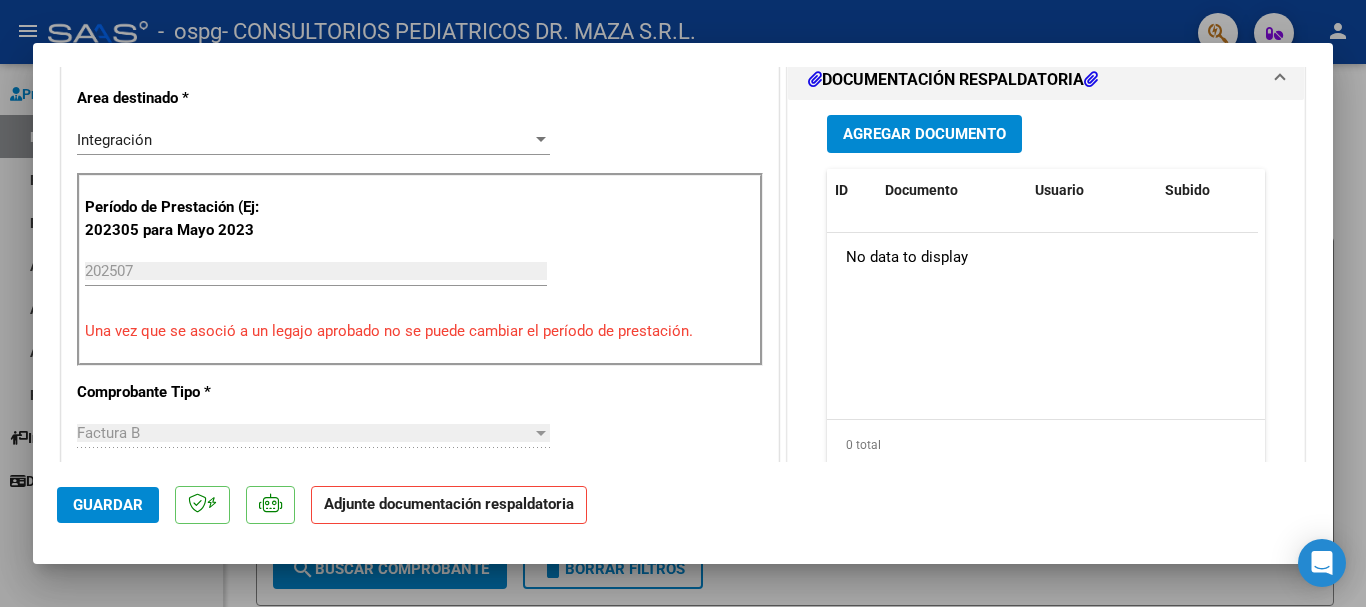 scroll, scrollTop: 500, scrollLeft: 0, axis: vertical 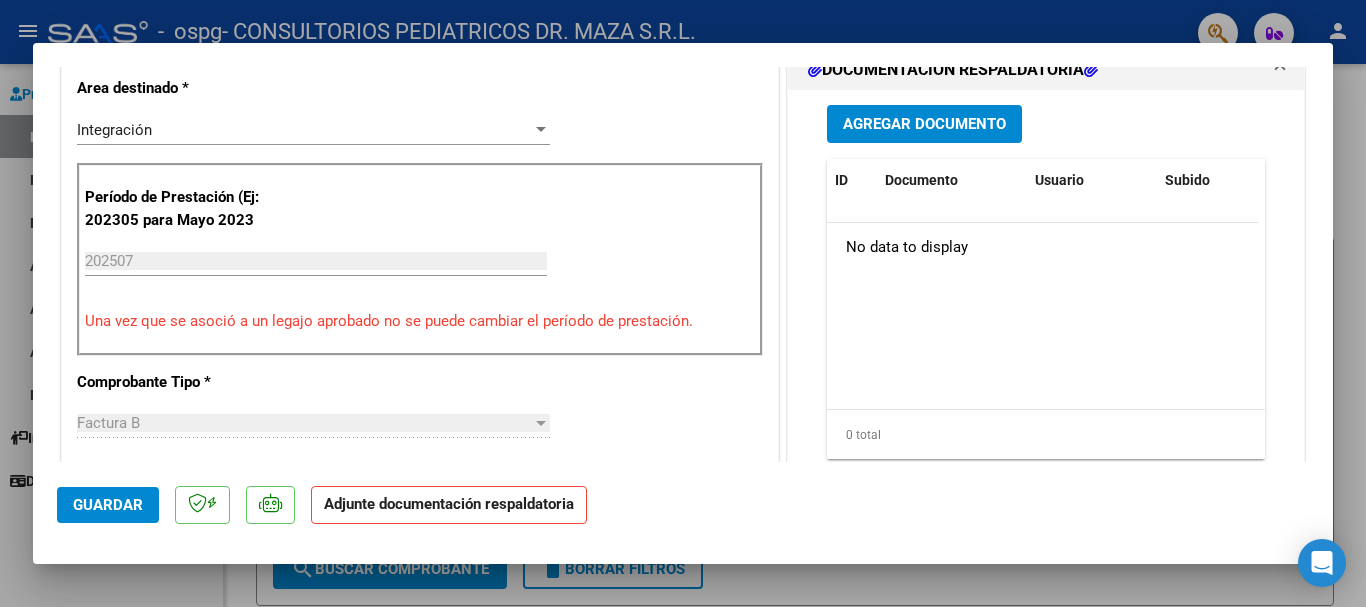 click on "Agregar Documento" at bounding box center (924, 125) 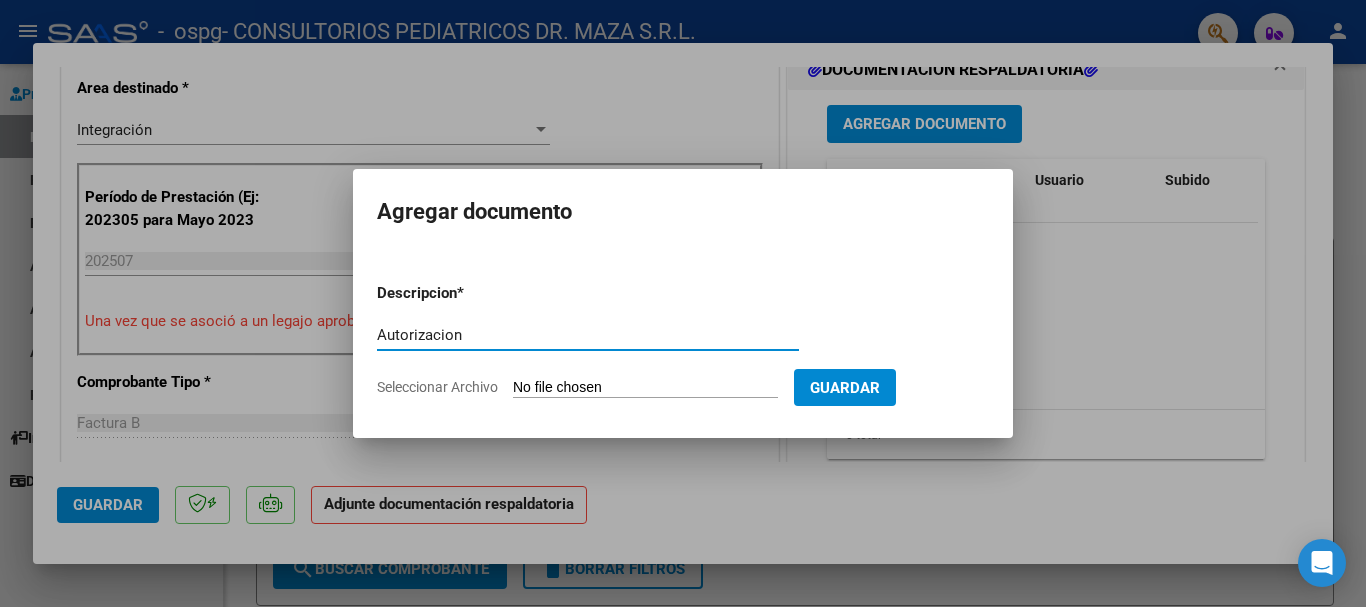 type on "Autorizacion" 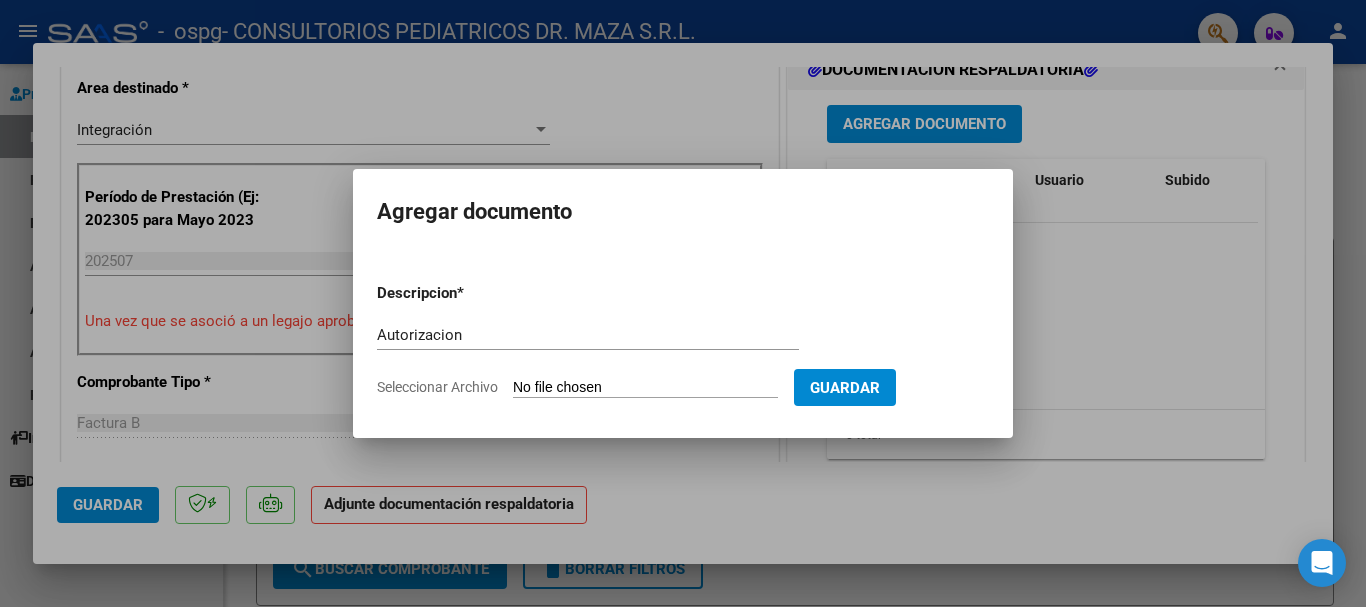 click on "Seleccionar Archivo" at bounding box center (645, 388) 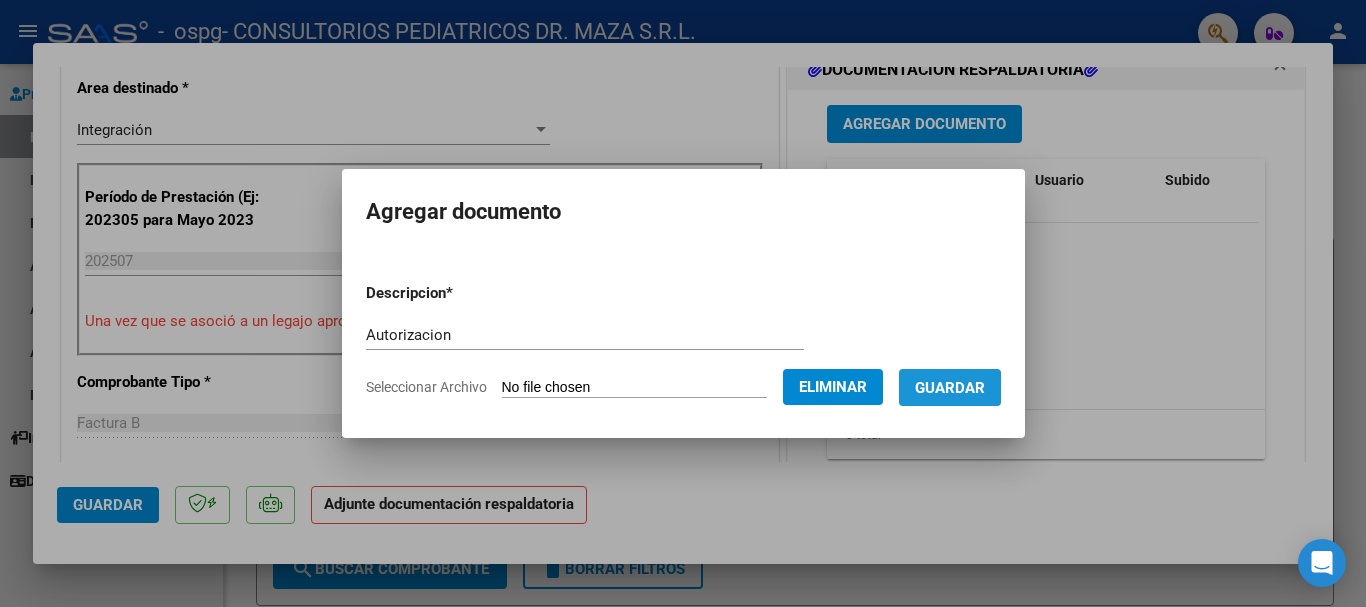 click on "Guardar" at bounding box center [950, 388] 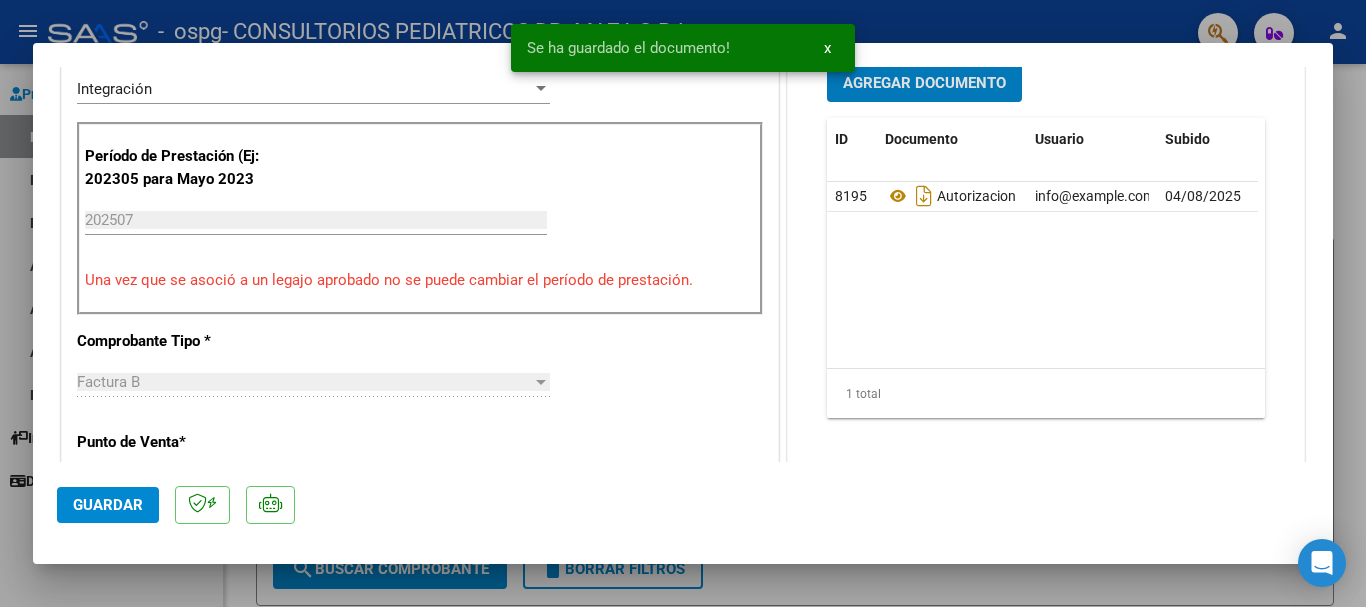 scroll, scrollTop: 500, scrollLeft: 0, axis: vertical 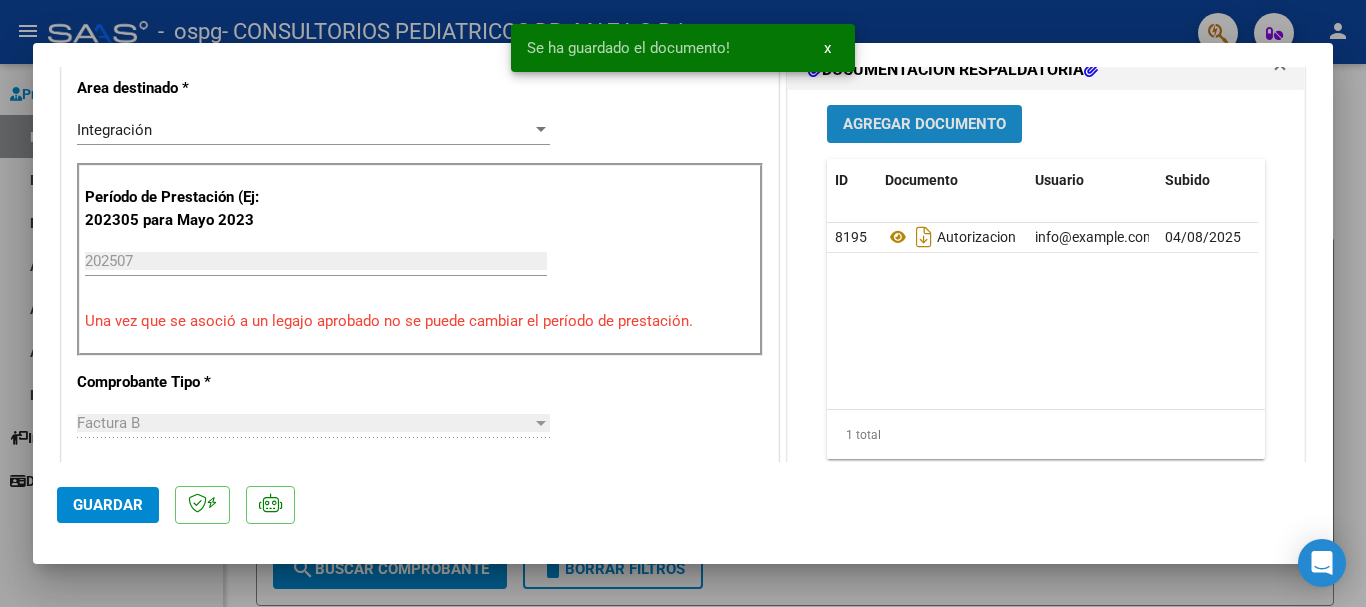 click on "Agregar Documento" at bounding box center (924, 125) 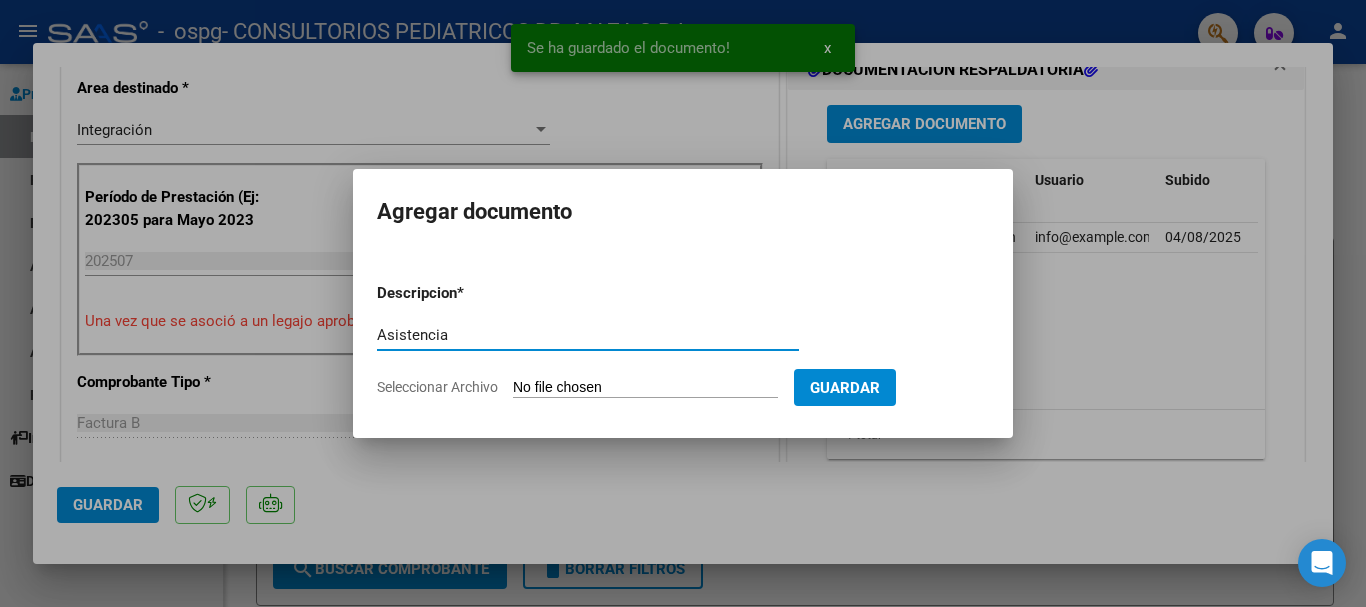 type on "Asistencia" 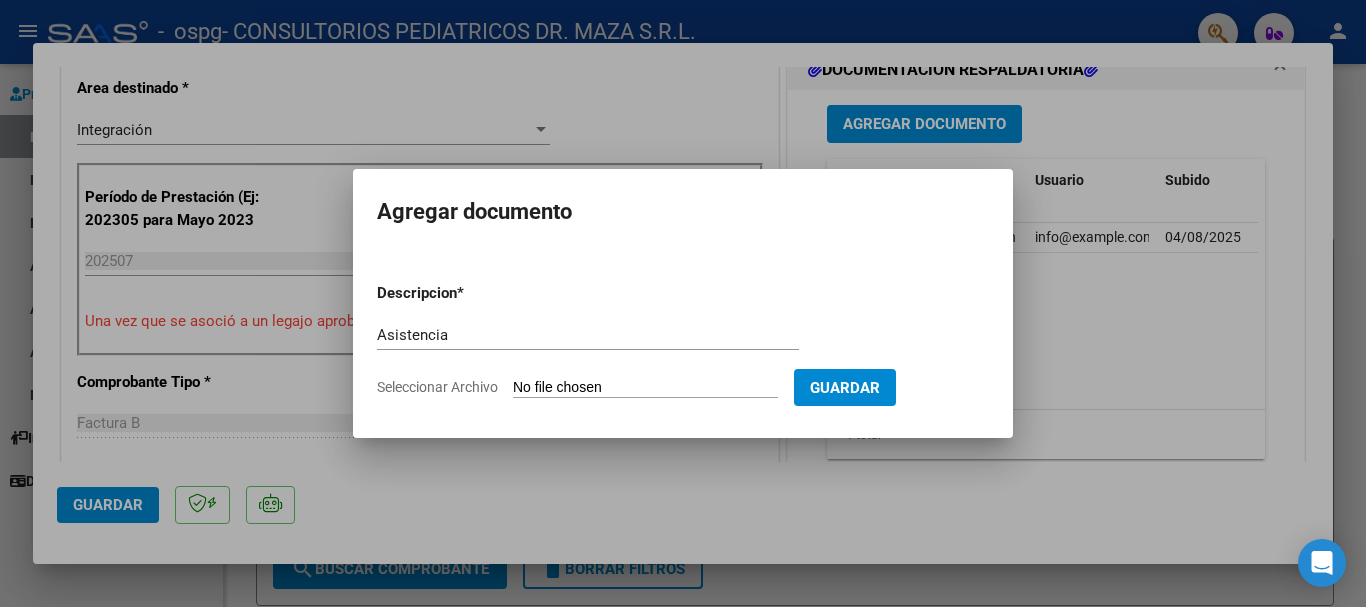 click on "Descripcion  *   Asistencia Escriba aquí una descripcion  Seleccionar Archivo Guardar" at bounding box center (683, 340) 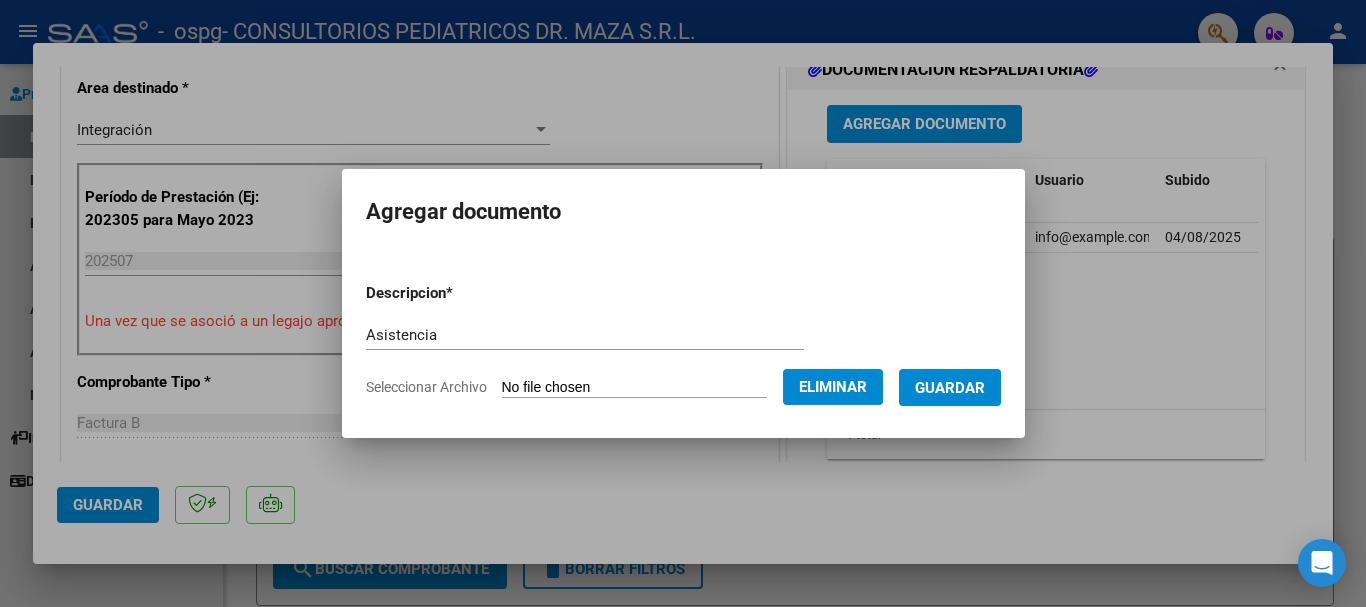 click on "Guardar" at bounding box center (950, 388) 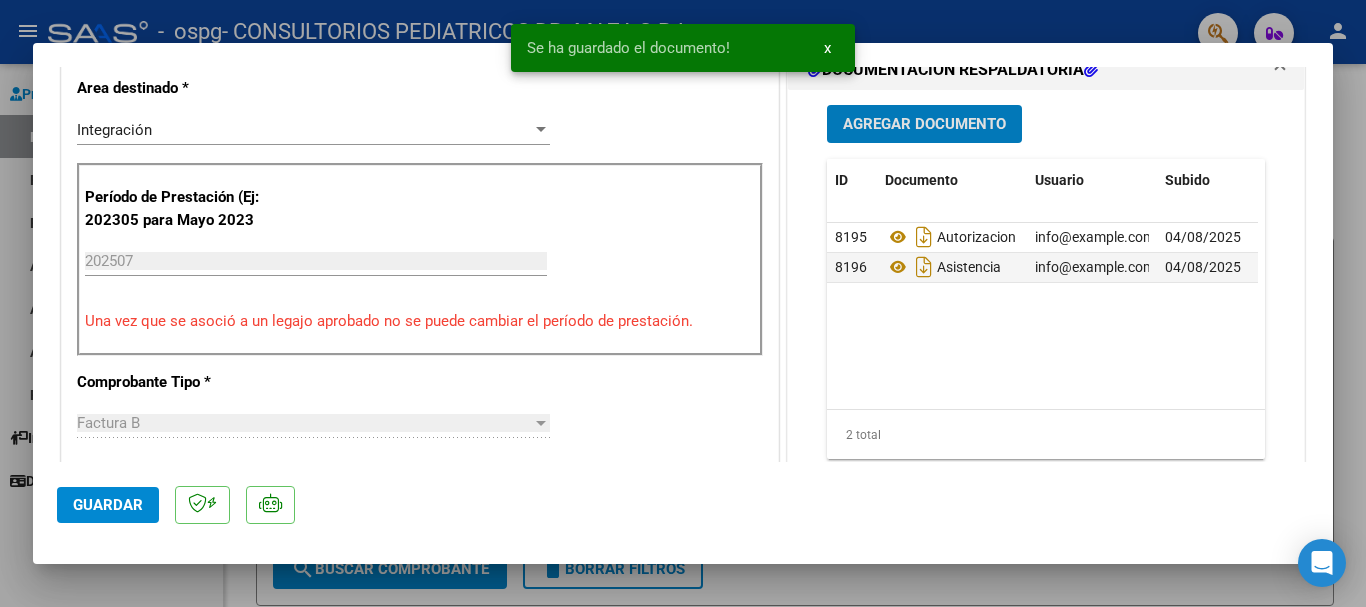 click on "Guardar" 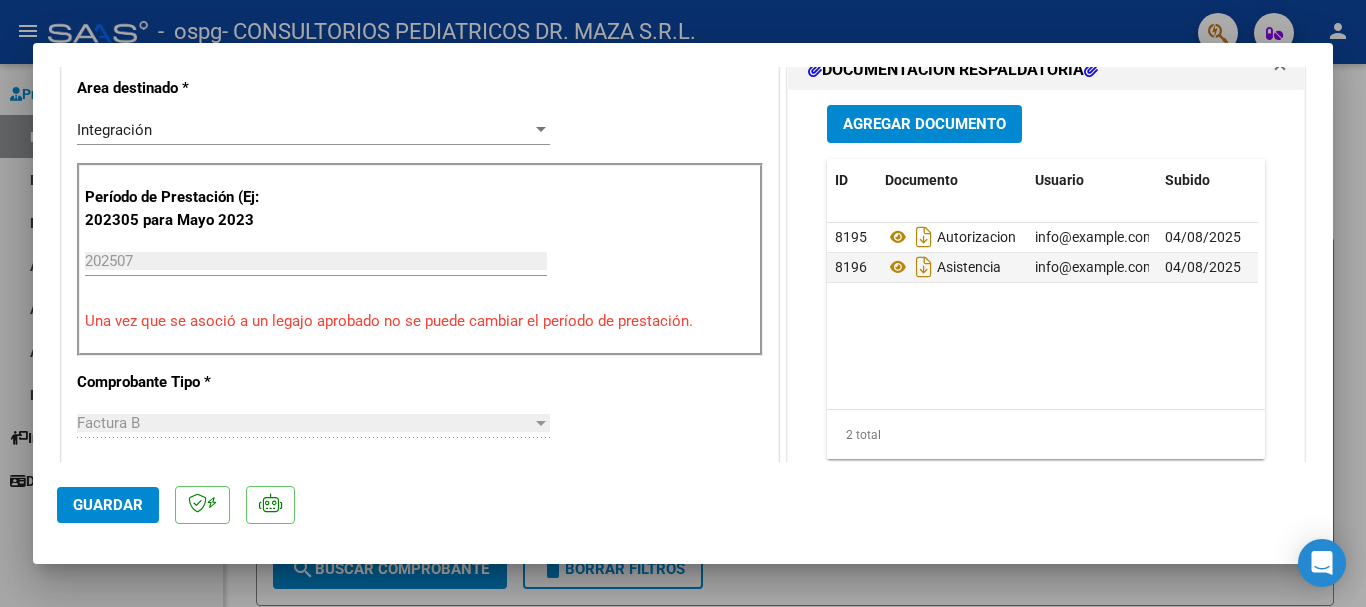 click on "Guardar" 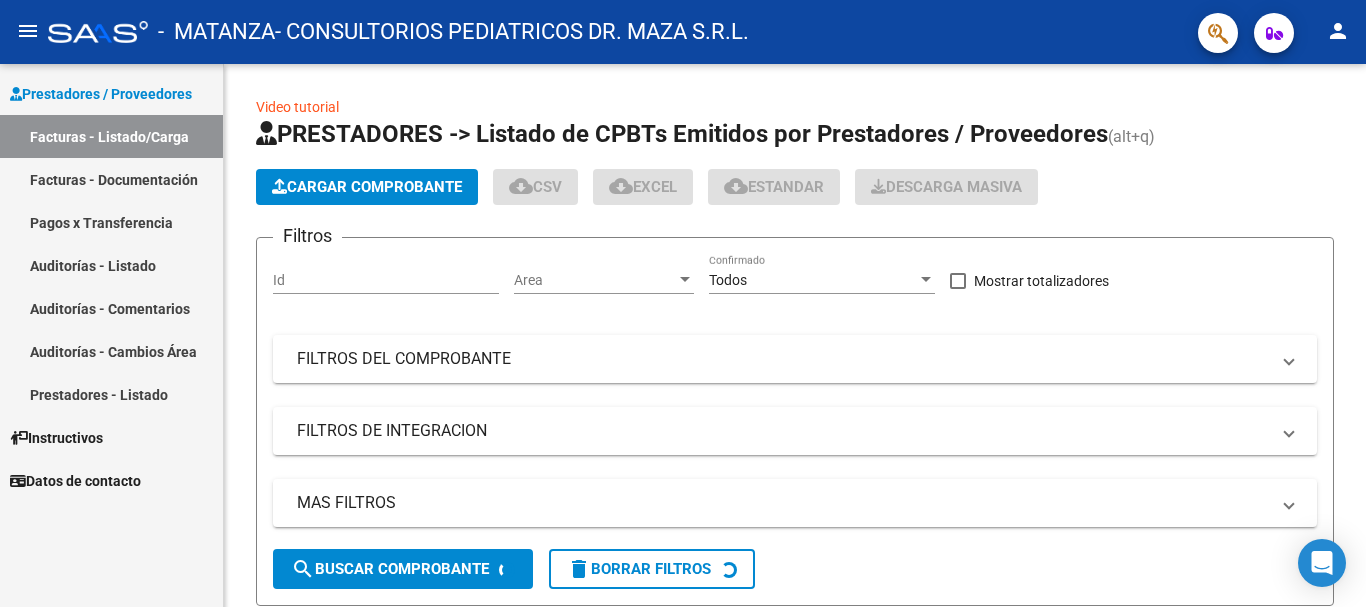 scroll, scrollTop: 0, scrollLeft: 0, axis: both 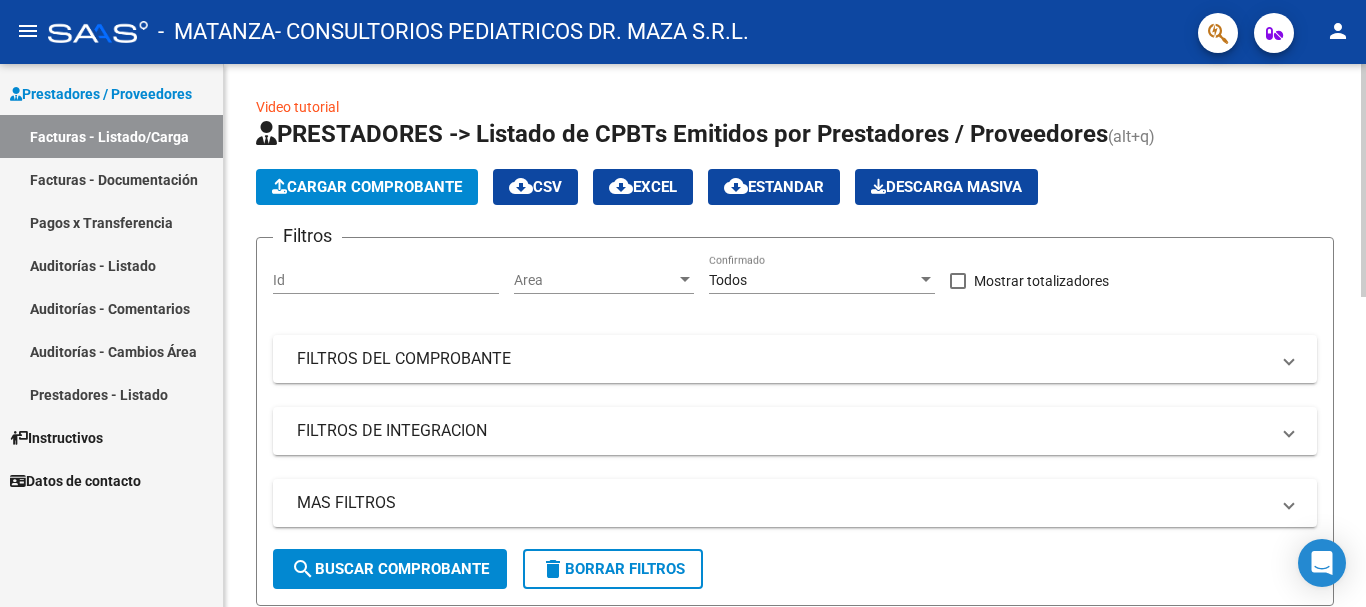 click on "PRESTADORES -> Listado de CPBTs Emitidos por Prestadores / Proveedores (alt+q)   Cargar Comprobante
cloud_download  CSV  cloud_download  EXCEL  cloud_download  Estandar   Descarga Masiva
Filtros Id Area Area Todos Confirmado   Mostrar totalizadores   FILTROS DEL COMPROBANTE  Comprobante Tipo Comprobante Tipo Start date – End date Fec. Comprobante Desde / Hasta Días Emisión Desde(cant. días) Días Emisión Hasta(cant. días) CUIT / Razón Social Pto. Venta Nro. Comprobante Código SSS CAE Válido CAE Válido Todos Cargado Módulo Hosp. Todos Tiene facturacion Apócrifa Hospital Refes  FILTROS DE INTEGRACION  Período De Prestación Campos del Archivo de Rendición Devuelto x SSS (dr_envio) Todos Rendido x SSS (dr_envio) Tipo de Registro Tipo de Registro Período Presentación Período Presentación Campos del Legajo Asociado (preaprobación) Afiliado Legajo (cuil/nombre) Todos Solo facturas preaprobadas  MAS FILTROS  Todos Con Doc. Respaldatoria Todos Con Trazabilidad Todos Asociado a Expediente Sur" 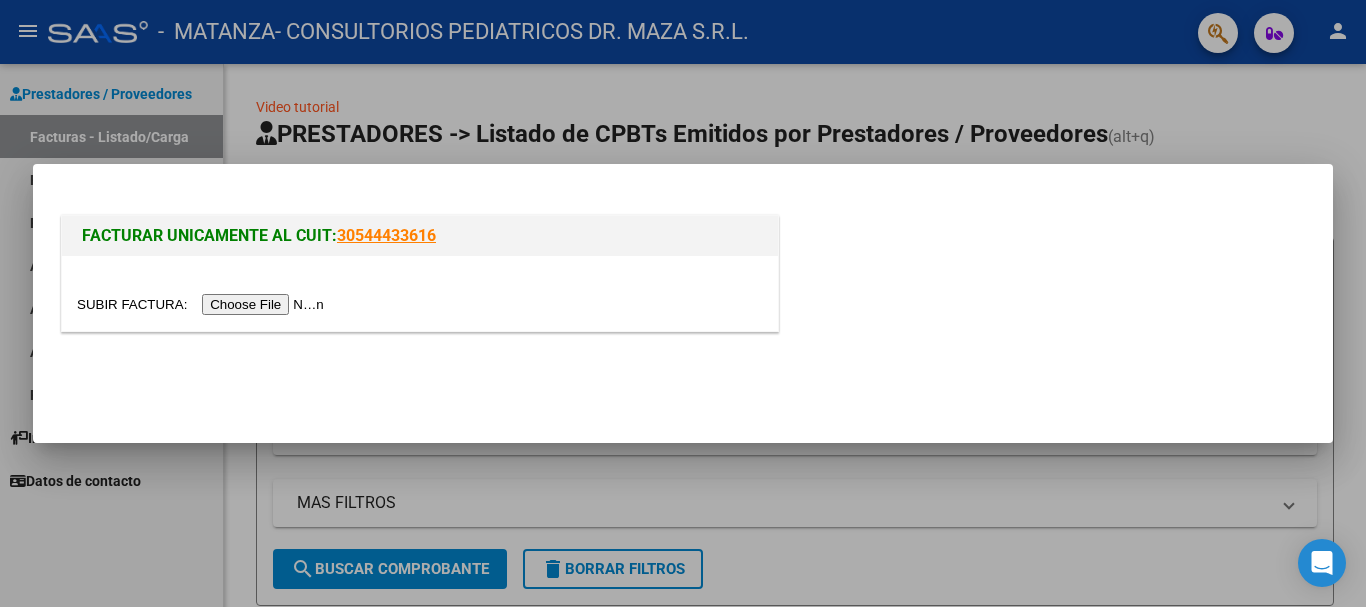 click at bounding box center (203, 304) 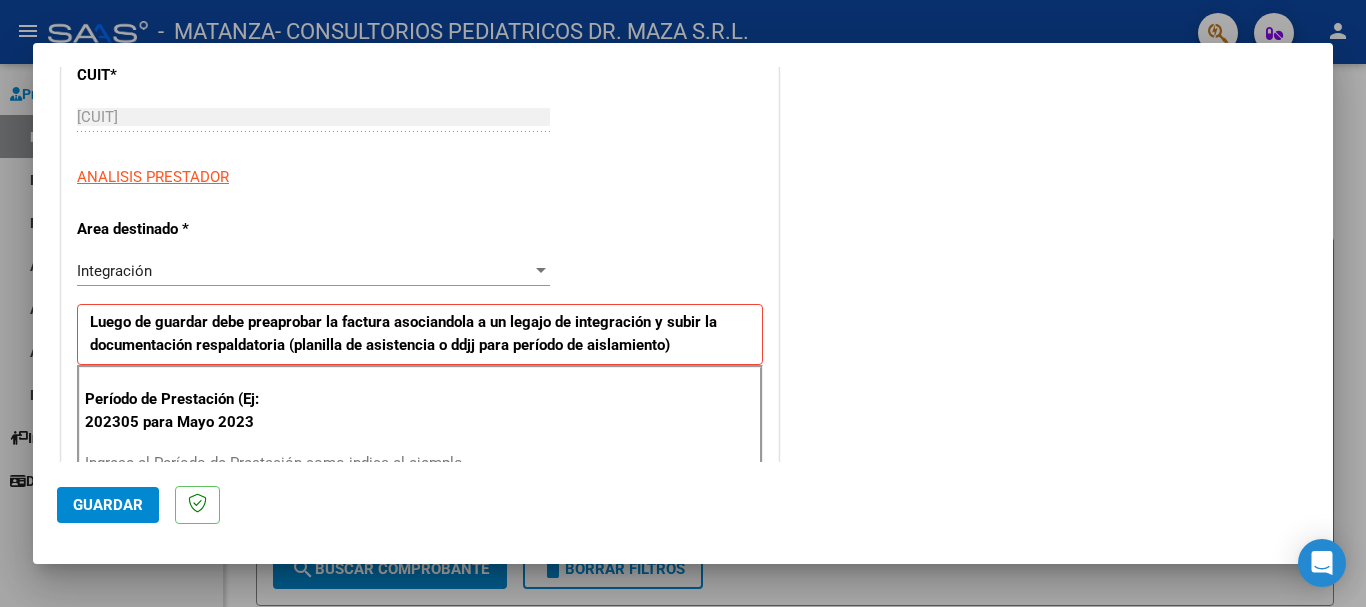 scroll, scrollTop: 300, scrollLeft: 0, axis: vertical 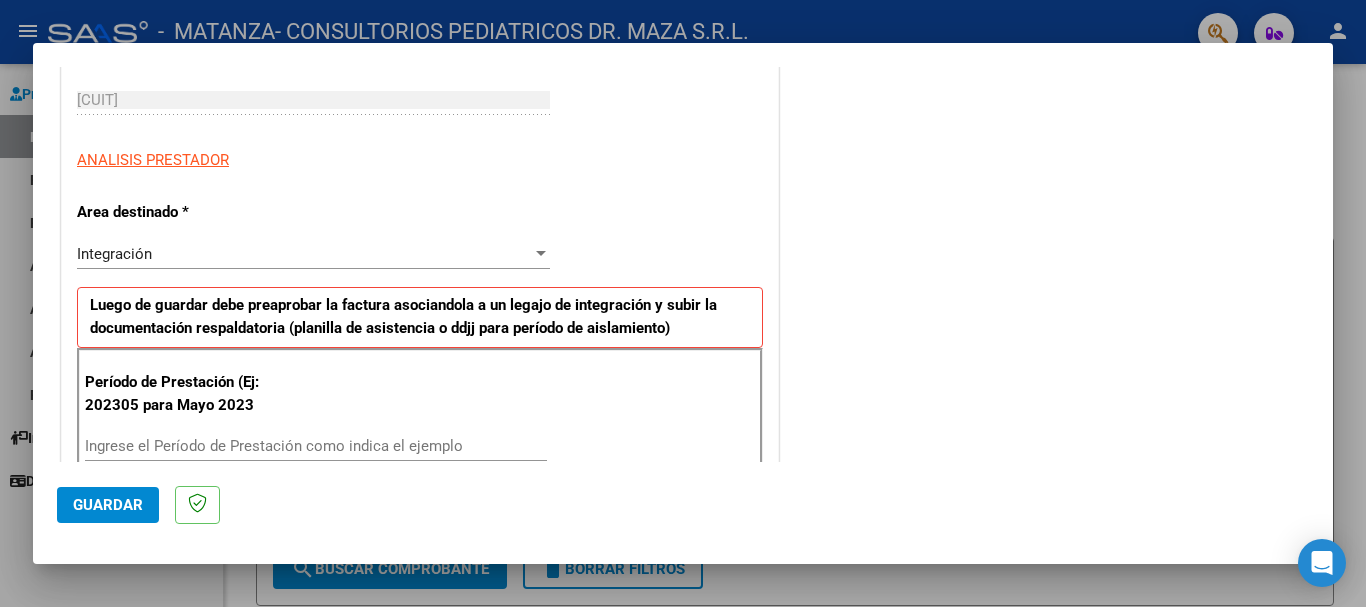click on "Ingrese el Período de Prestación como indica el ejemplo" at bounding box center (316, 446) 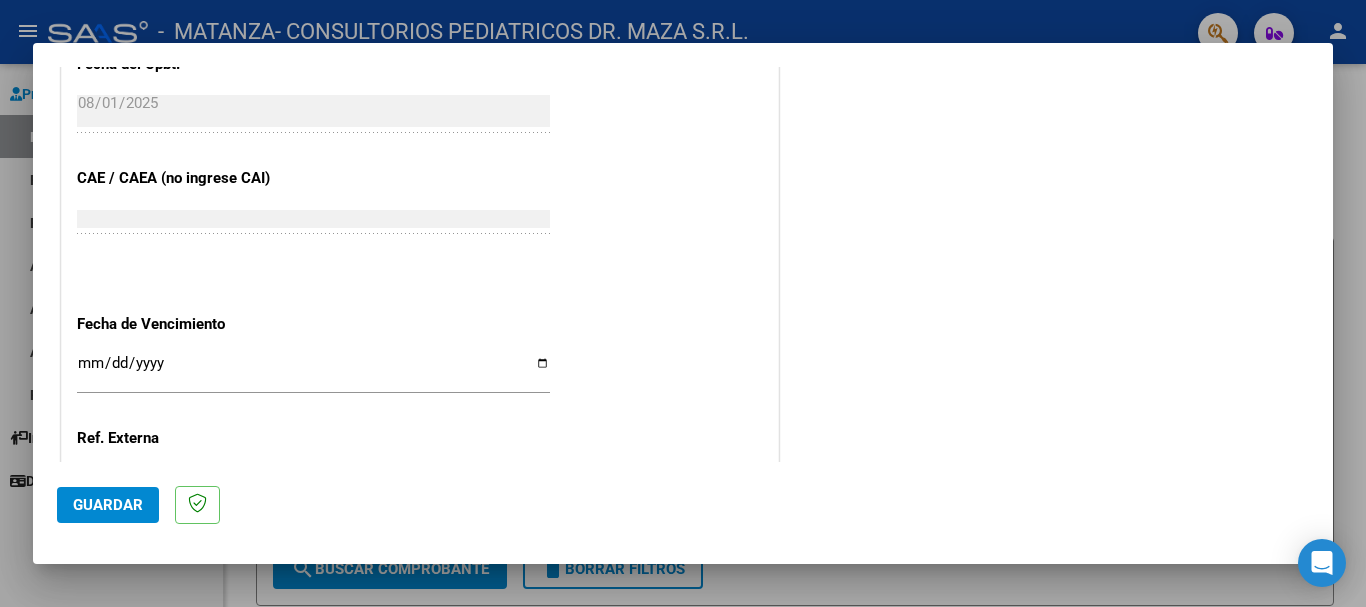 scroll, scrollTop: 1200, scrollLeft: 0, axis: vertical 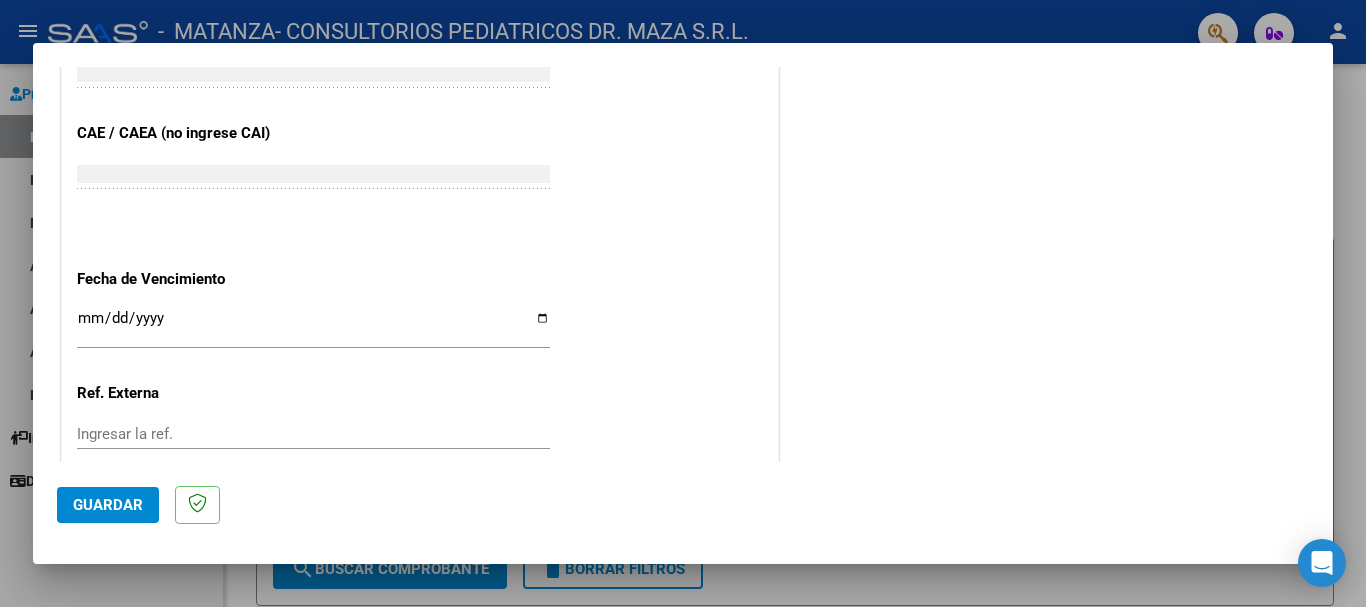 type on "202507" 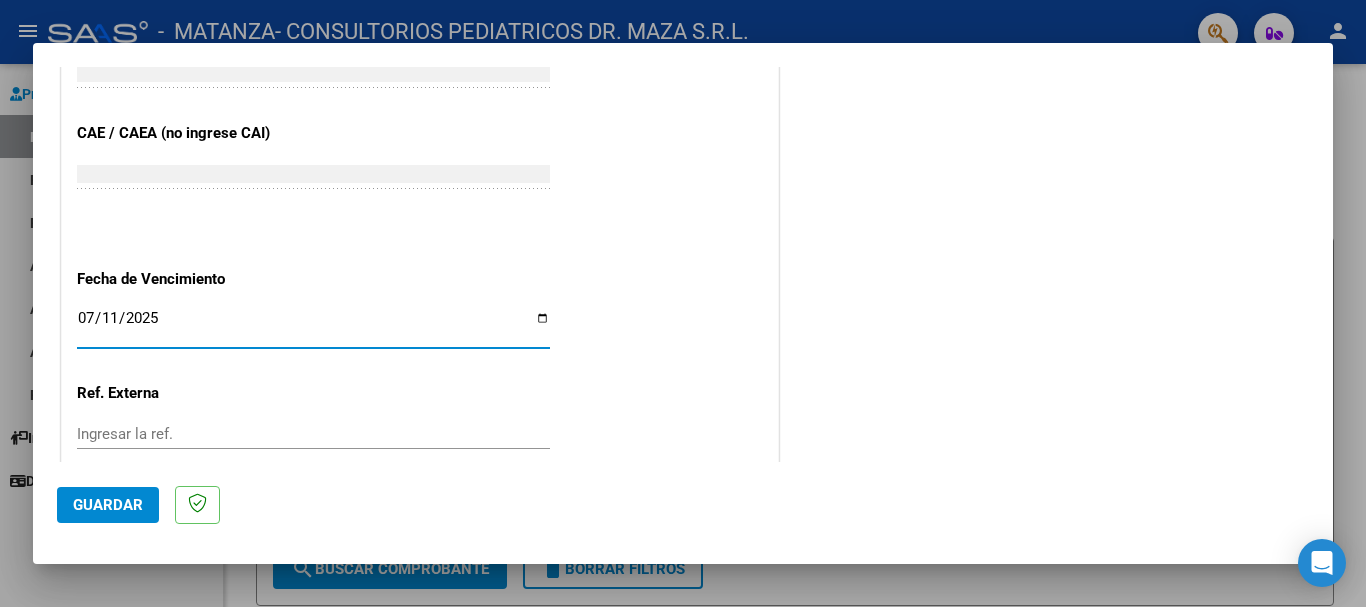 click on "2025-07-11" at bounding box center [313, 326] 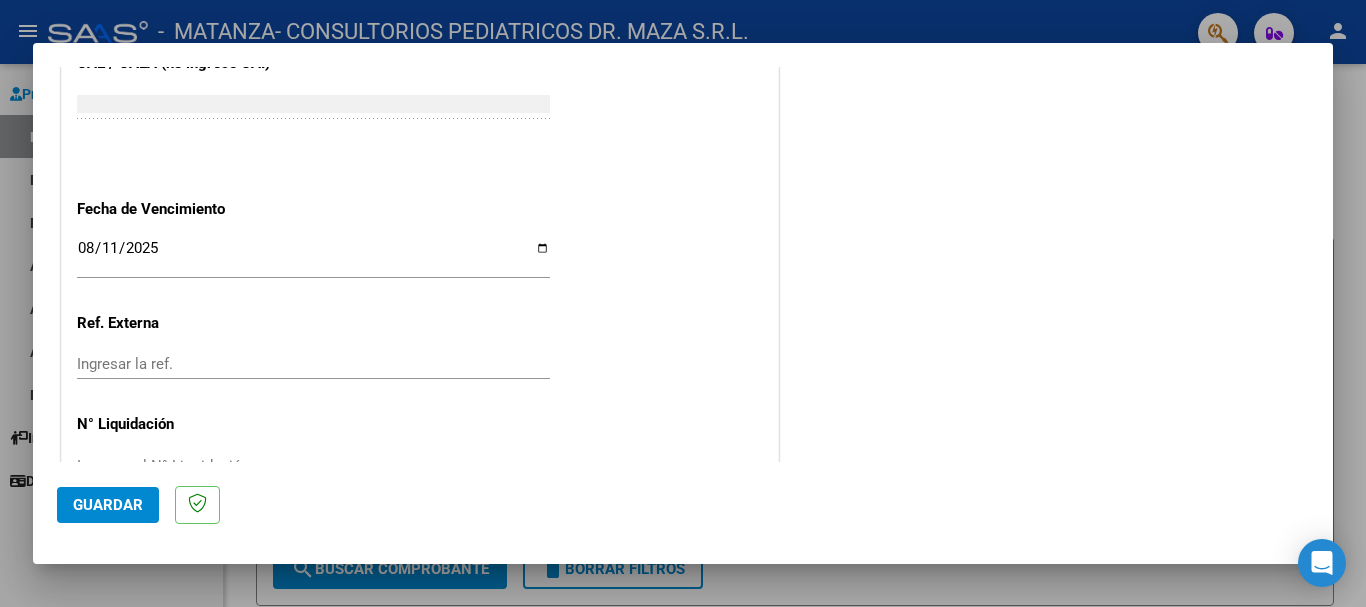 scroll, scrollTop: 1327, scrollLeft: 0, axis: vertical 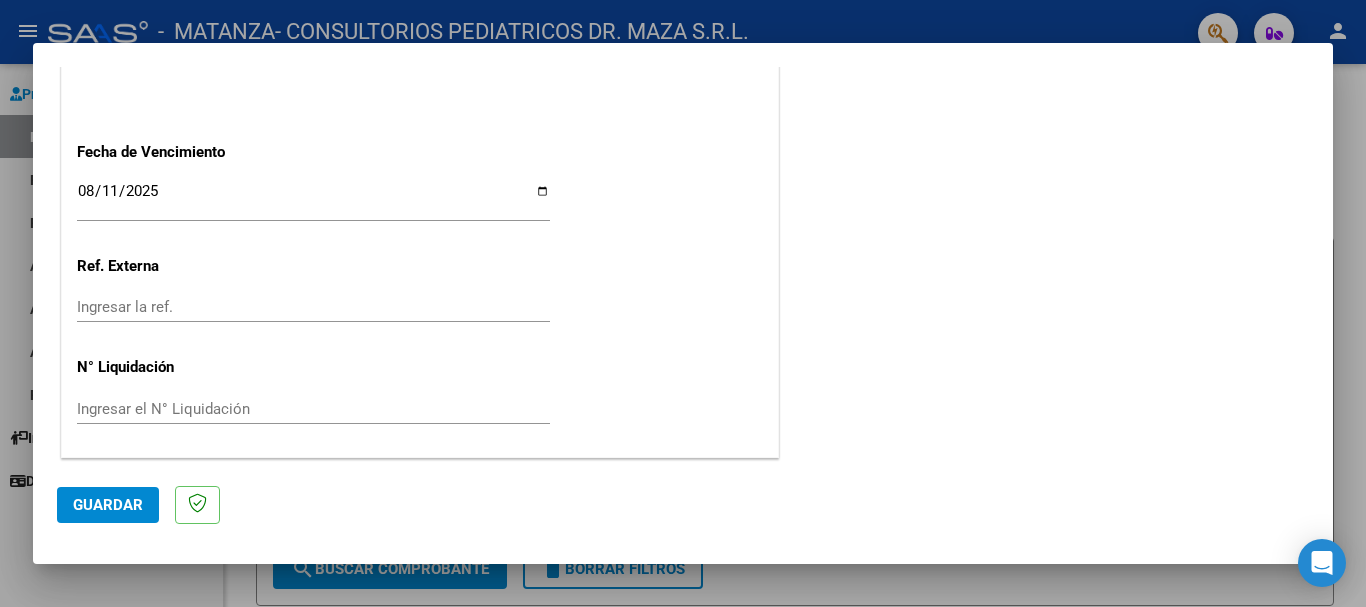 click on "Guardar" 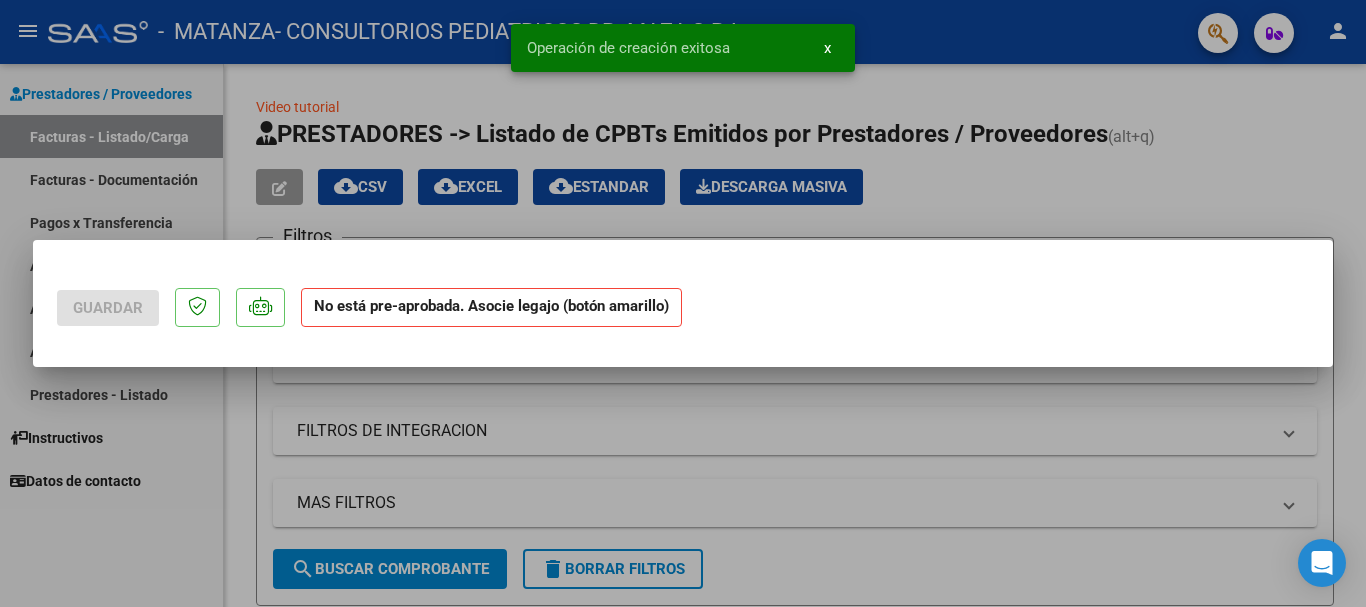 scroll, scrollTop: 0, scrollLeft: 0, axis: both 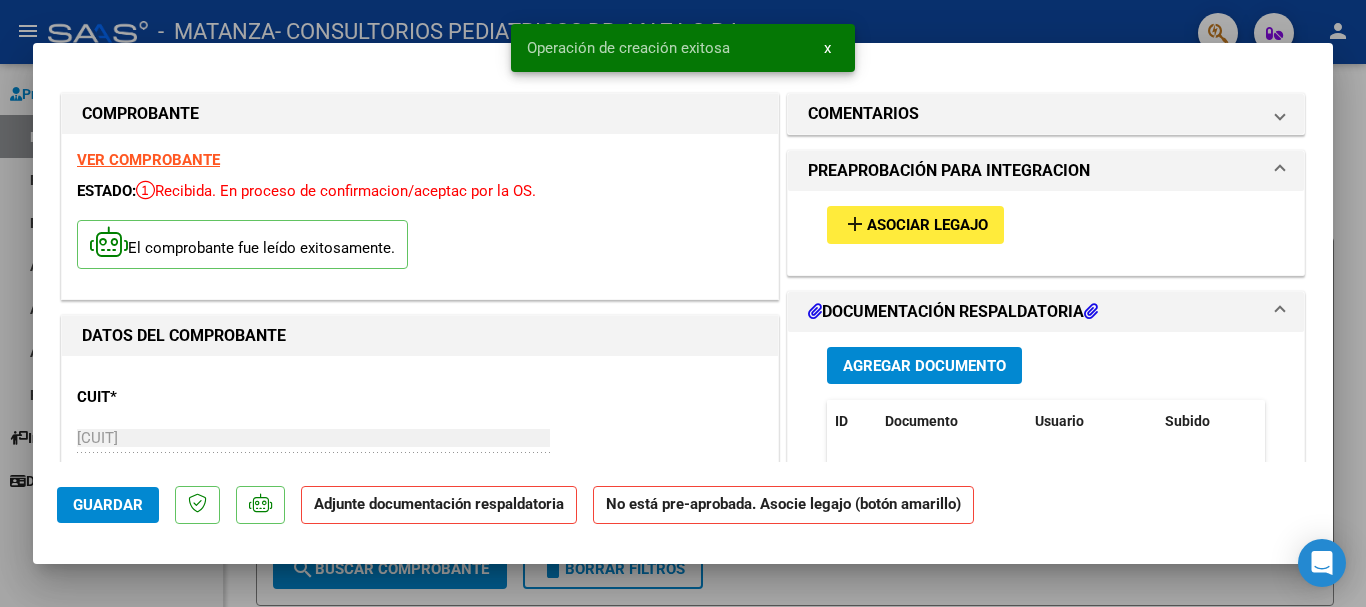 click on "Asociar Legajo" at bounding box center [927, 226] 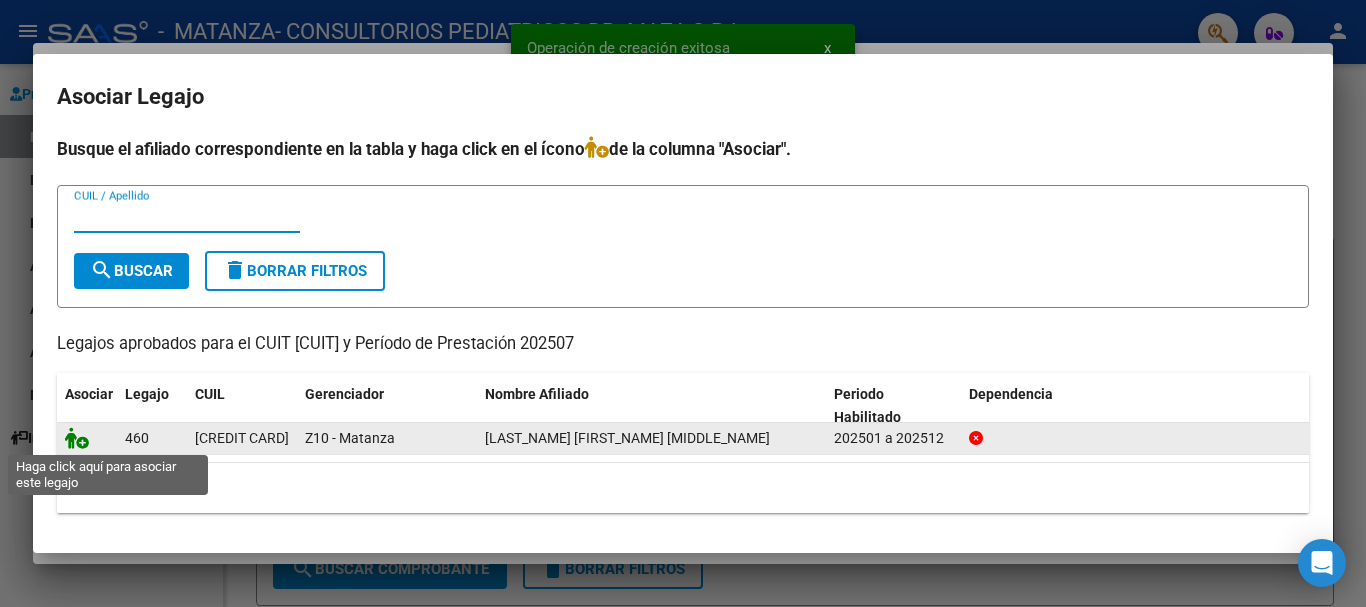 click 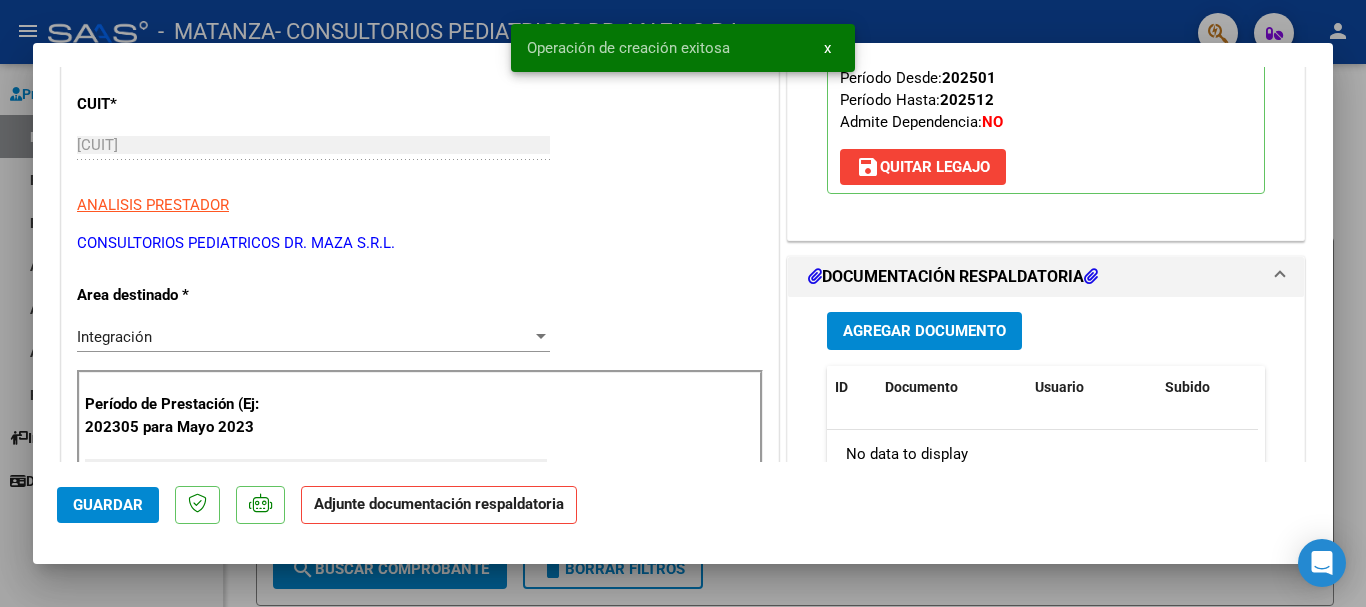 scroll, scrollTop: 300, scrollLeft: 0, axis: vertical 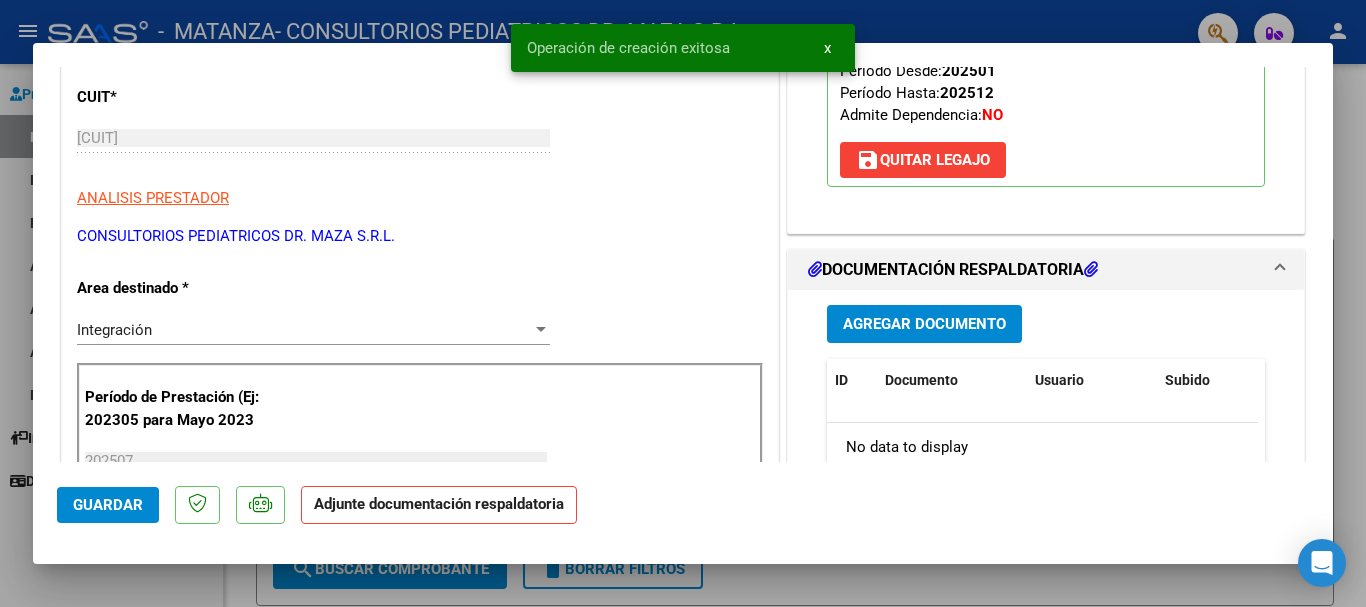 click on "Agregar Documento" at bounding box center (924, 323) 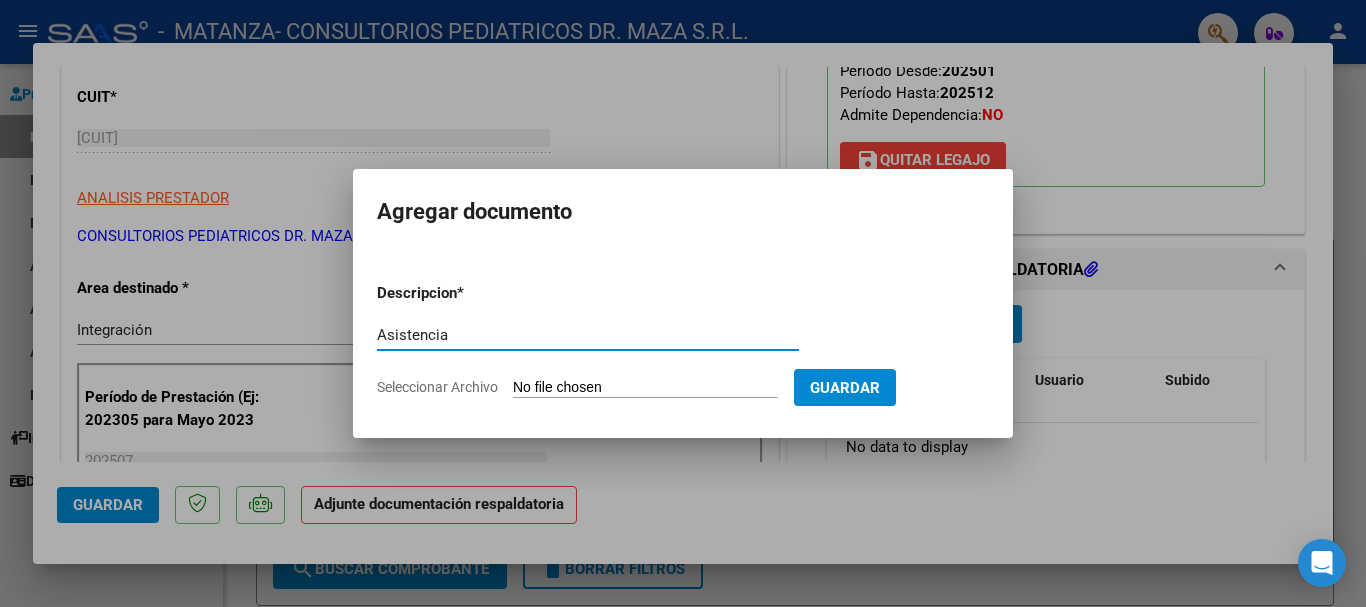 type on "Asistencia" 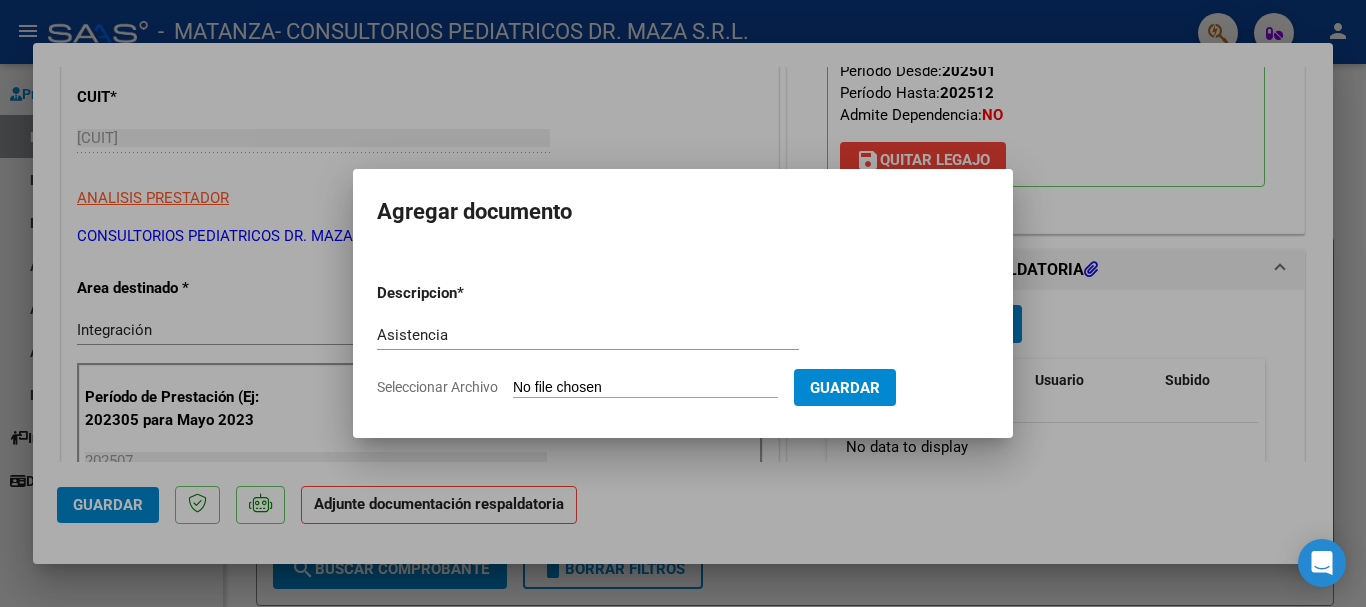 type on "C:\fakepath\Ramirez Lautaro ASISTENCIA JULIO 2025.pdf" 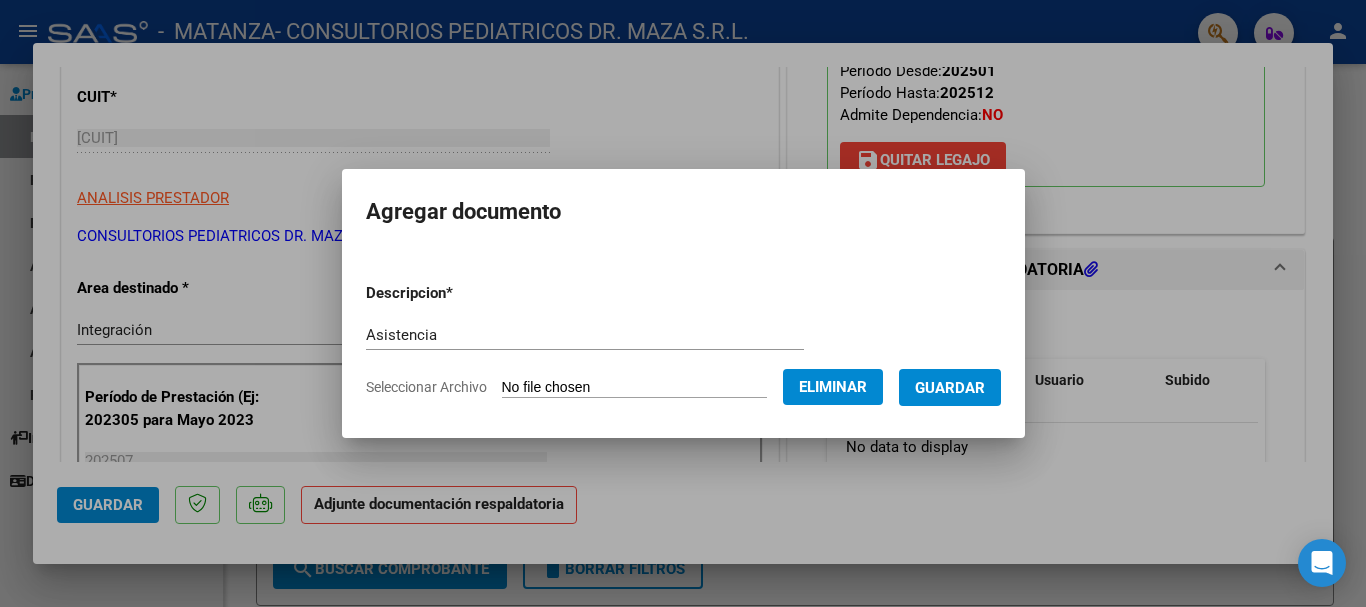 click on "Guardar" at bounding box center (950, 387) 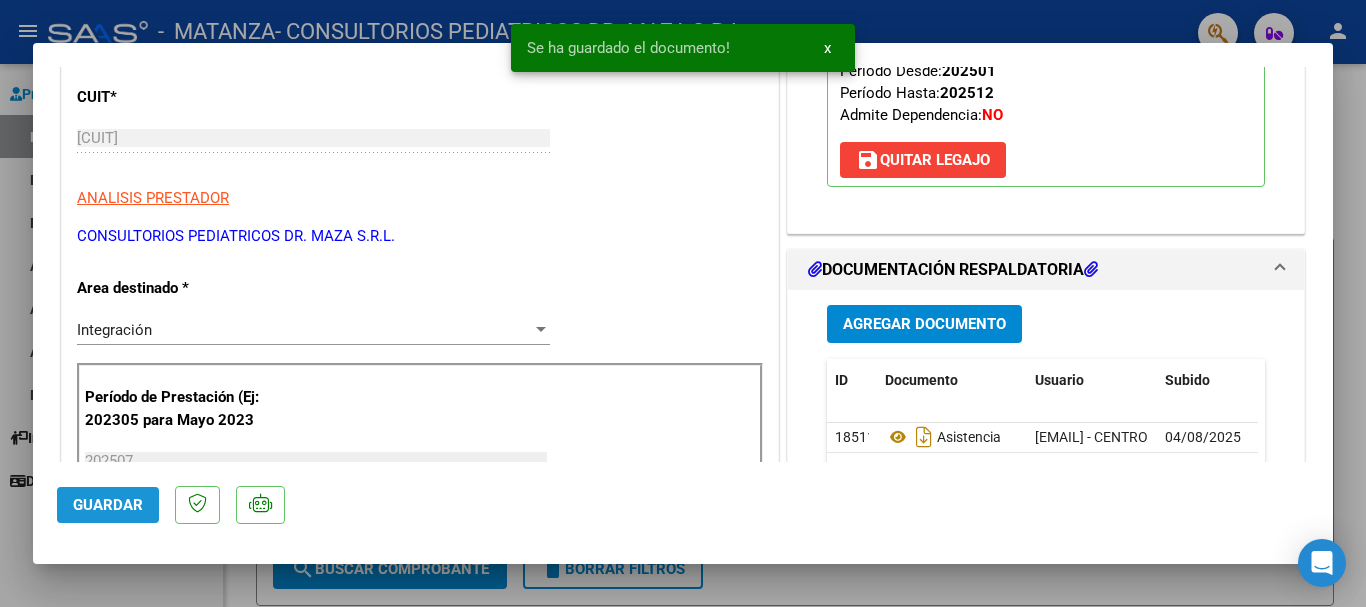 click on "Guardar" 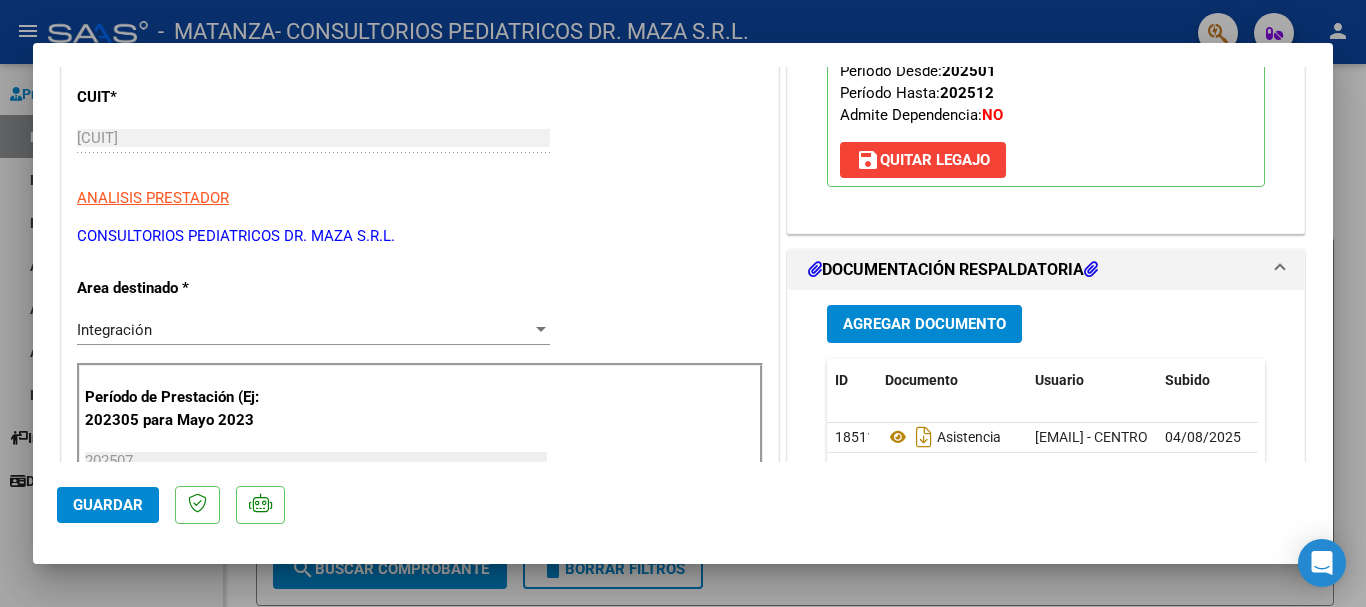 click on "Guardar" 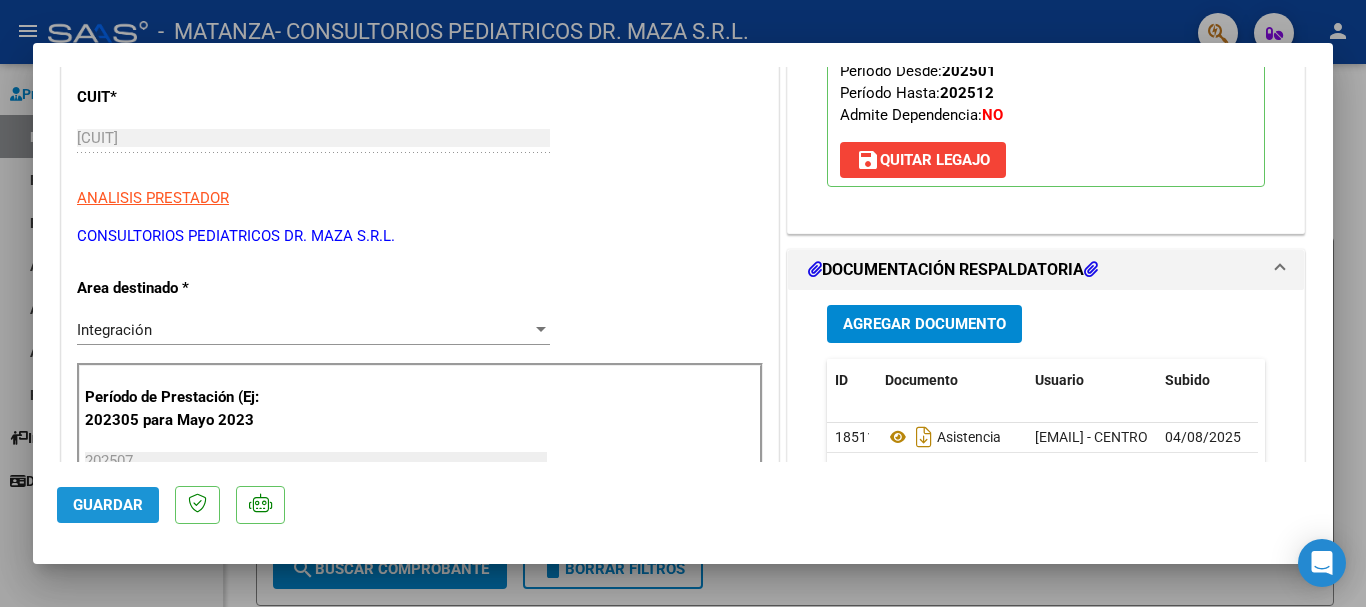 click on "Guardar" 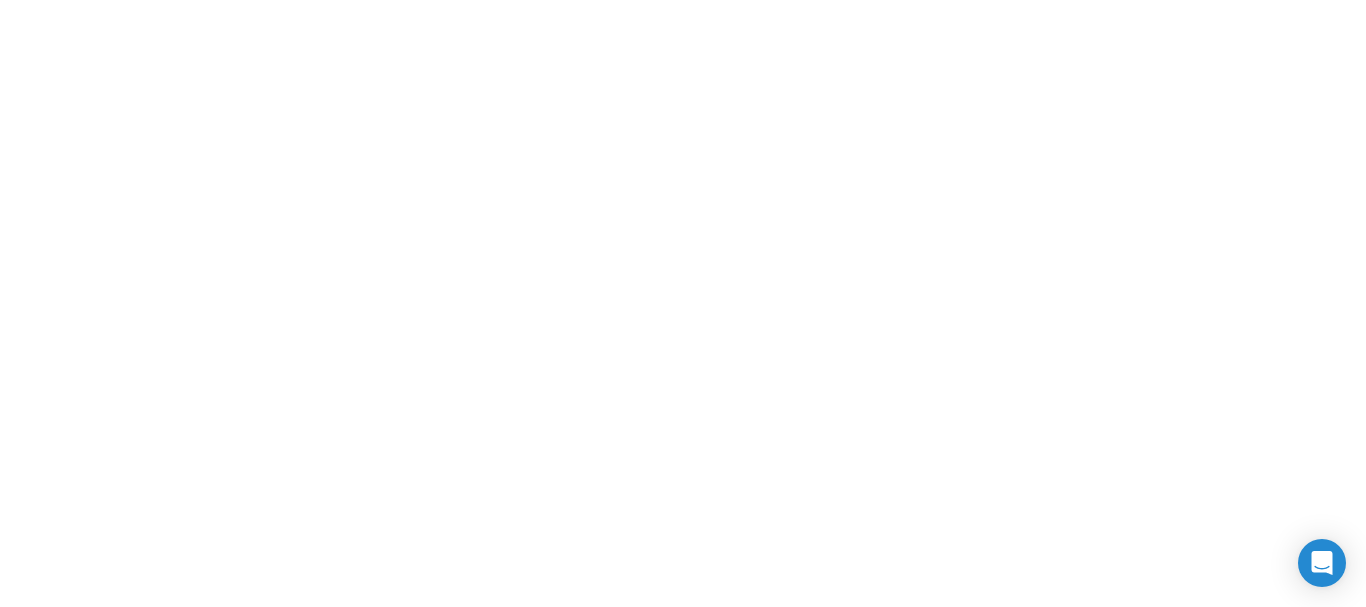 scroll, scrollTop: 0, scrollLeft: 0, axis: both 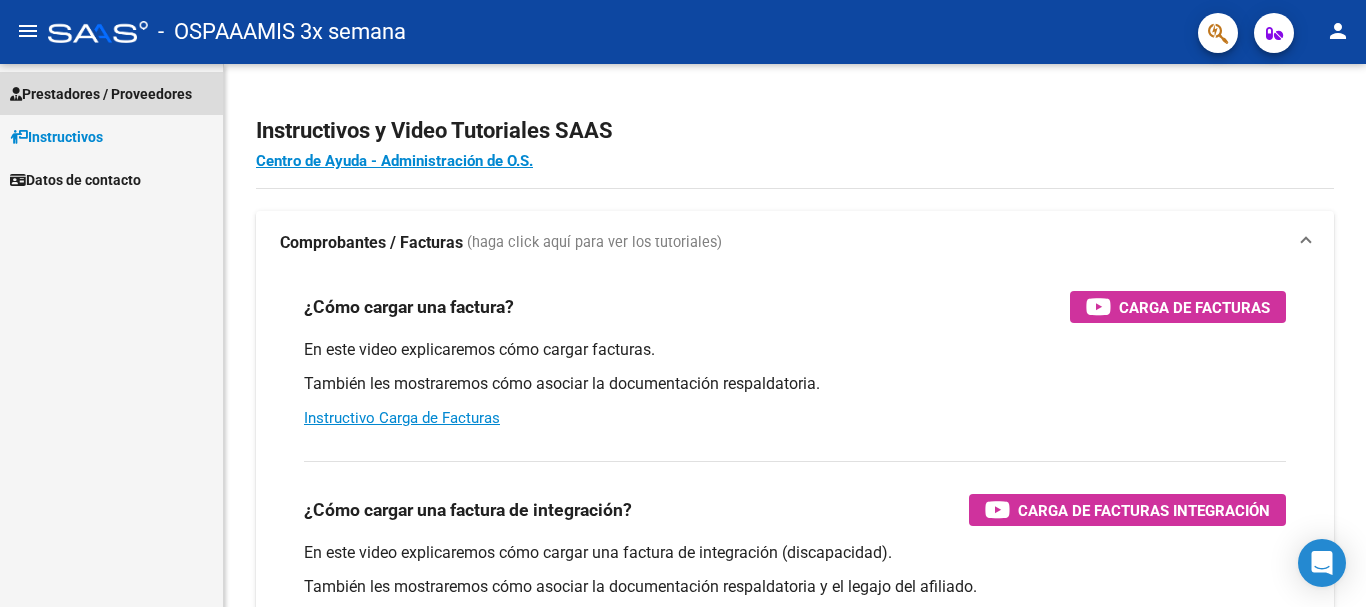 click on "Prestadores / Proveedores" at bounding box center [111, 93] 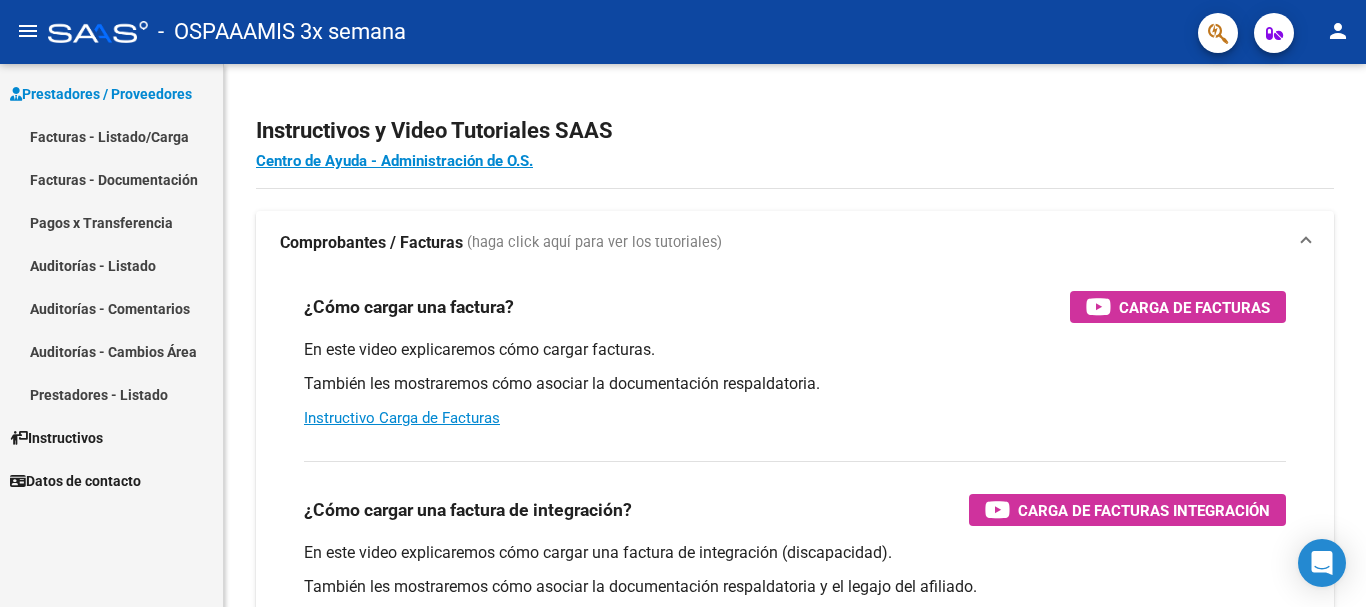 click on "Facturas - Listado/Carga" at bounding box center [111, 136] 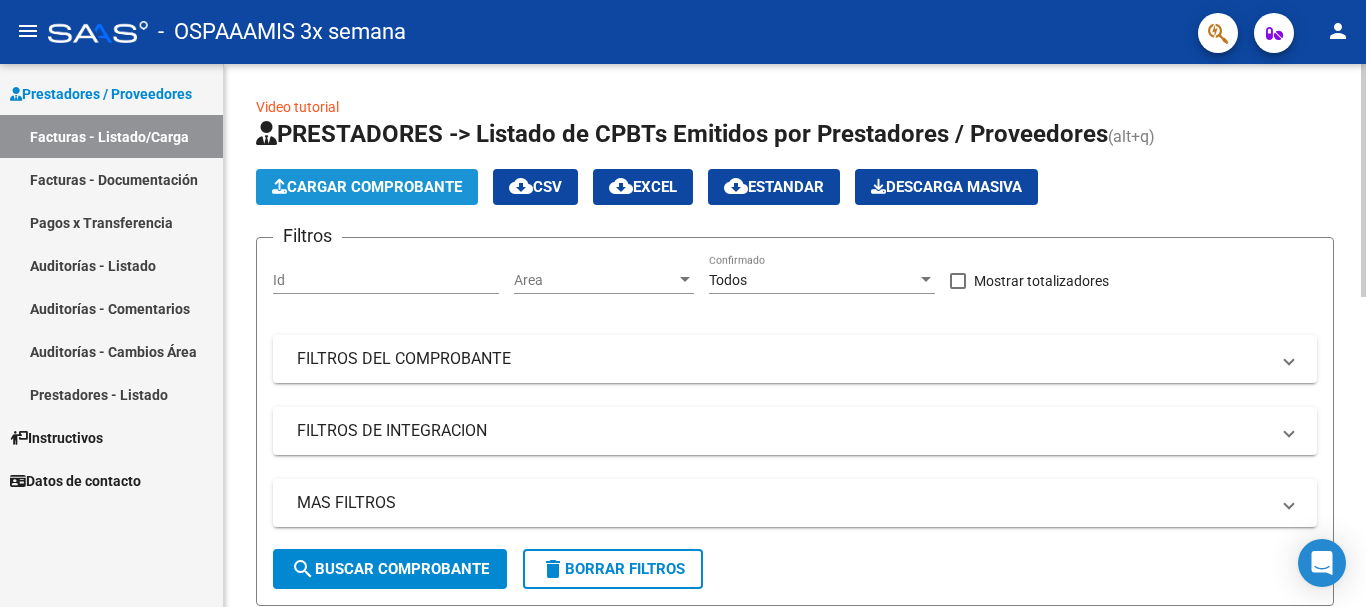 click on "Cargar Comprobante" 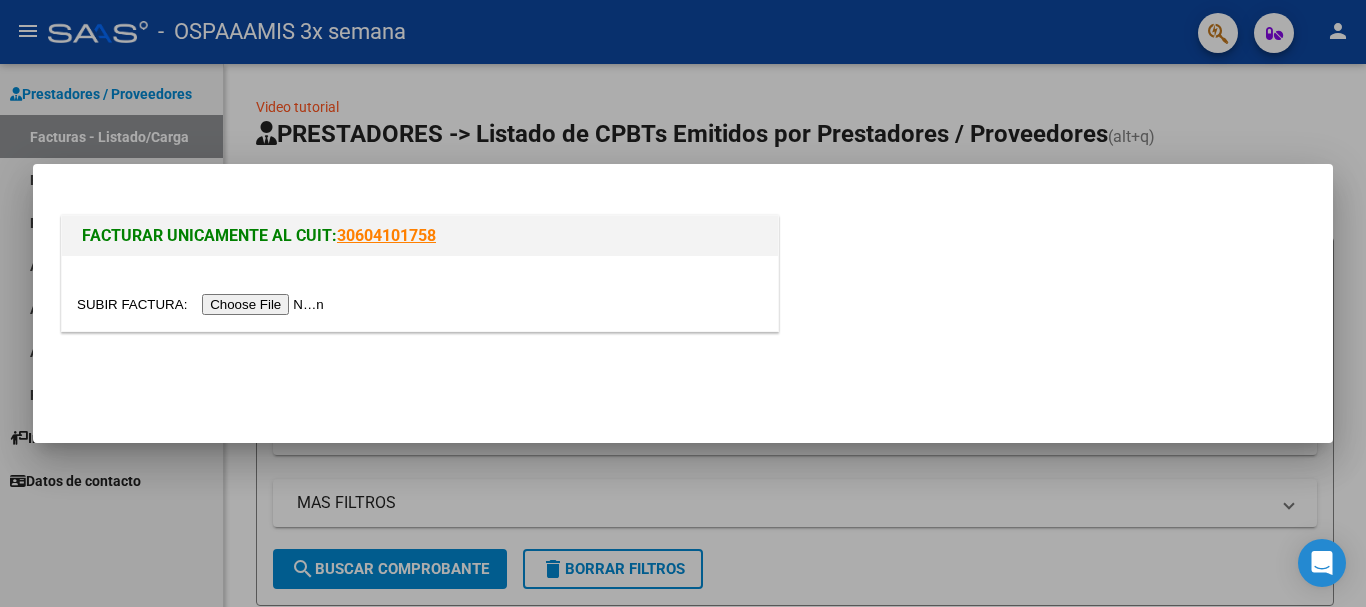 click at bounding box center (203, 304) 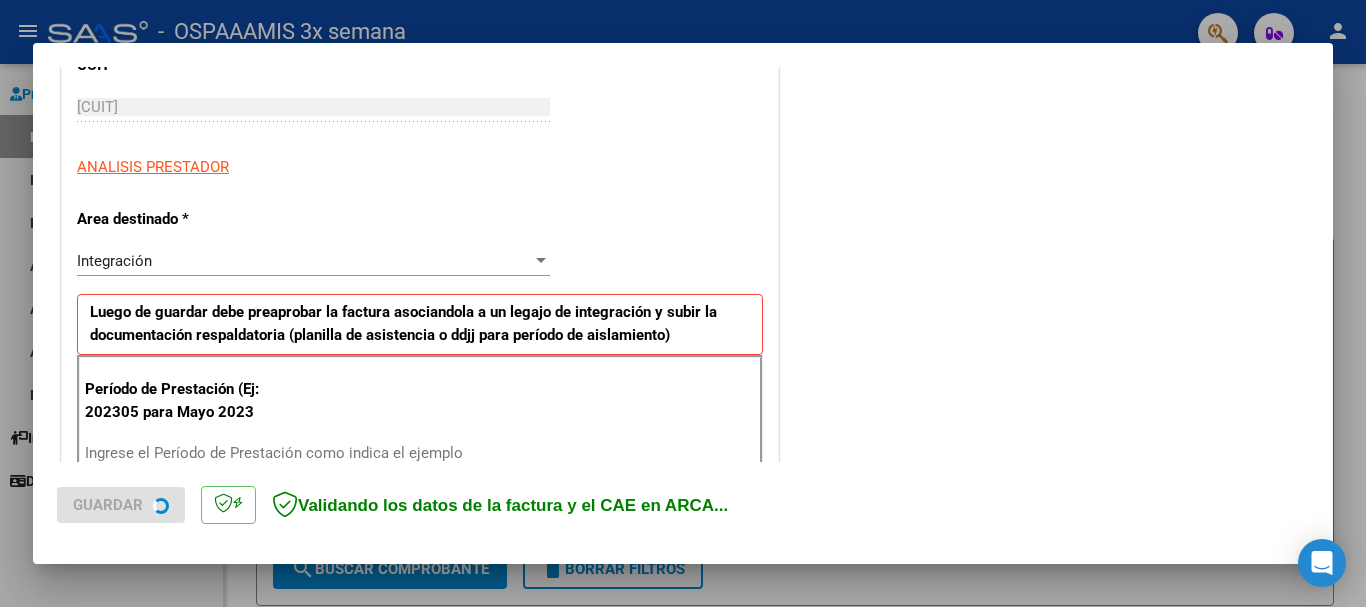 scroll, scrollTop: 300, scrollLeft: 0, axis: vertical 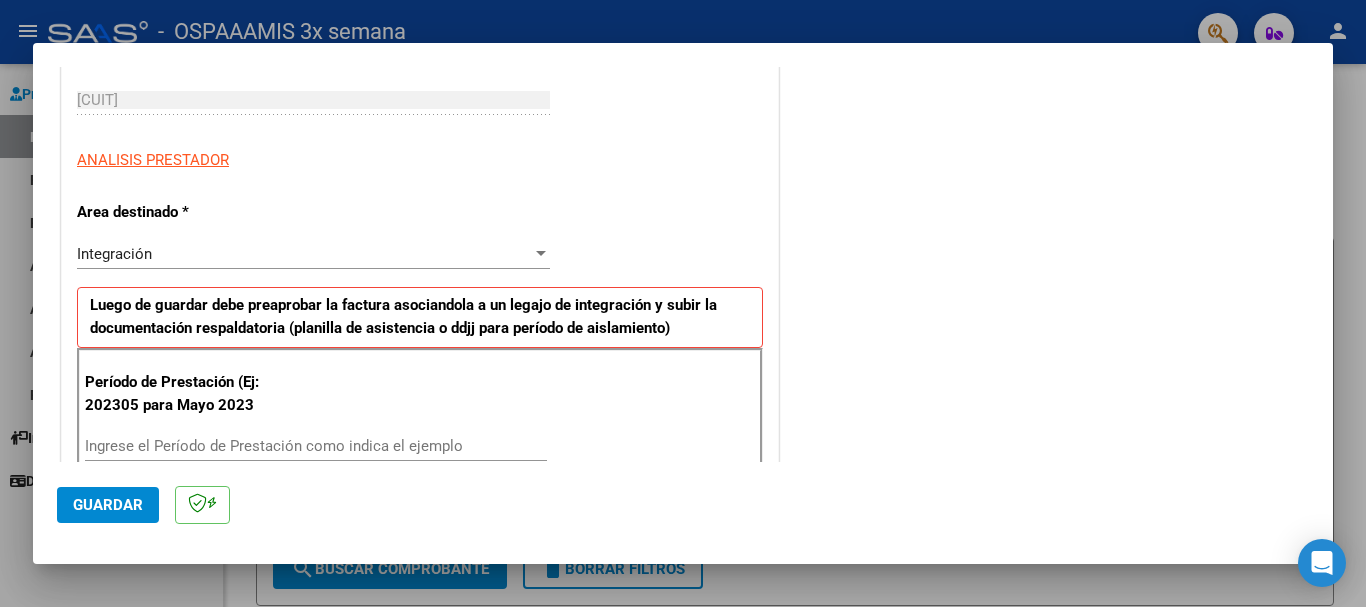 click on "Ingrese el Período de Prestación como indica el ejemplo" at bounding box center [316, 446] 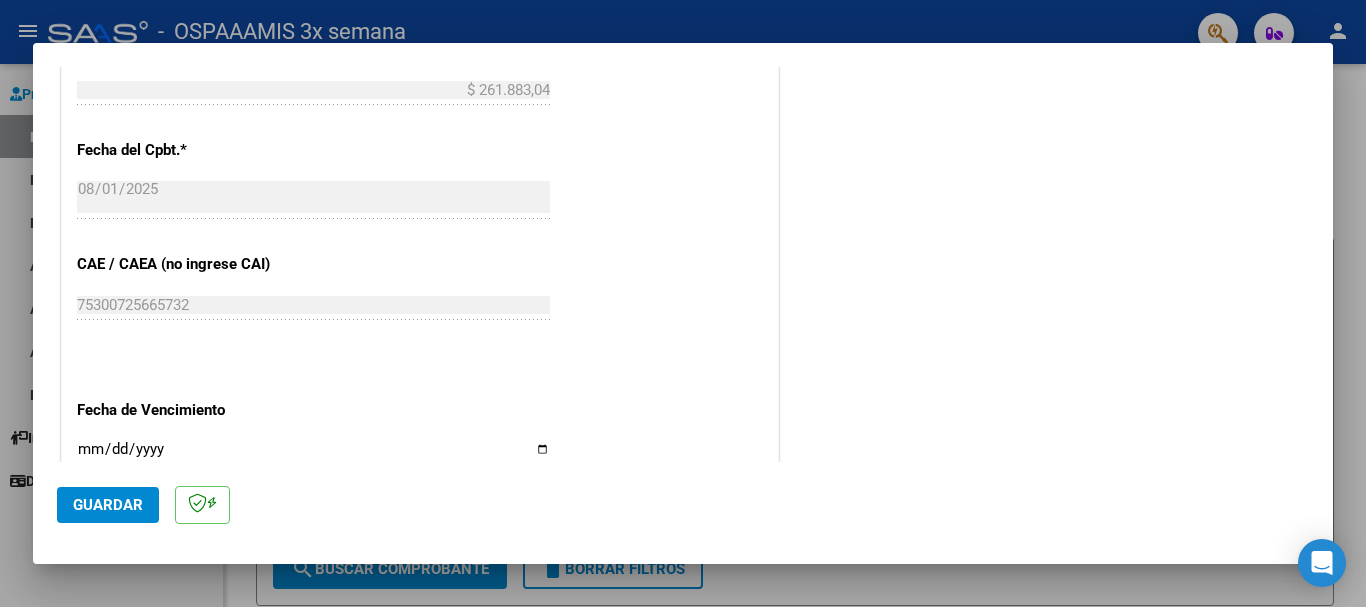 scroll, scrollTop: 1100, scrollLeft: 0, axis: vertical 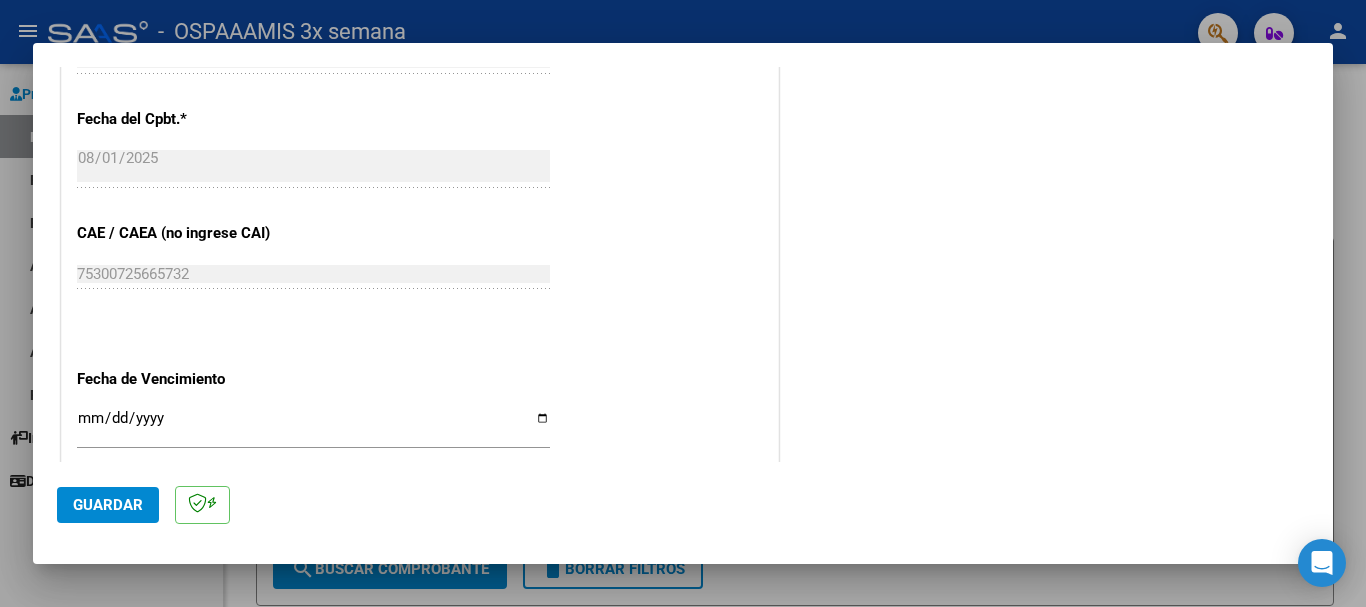 type on "202507" 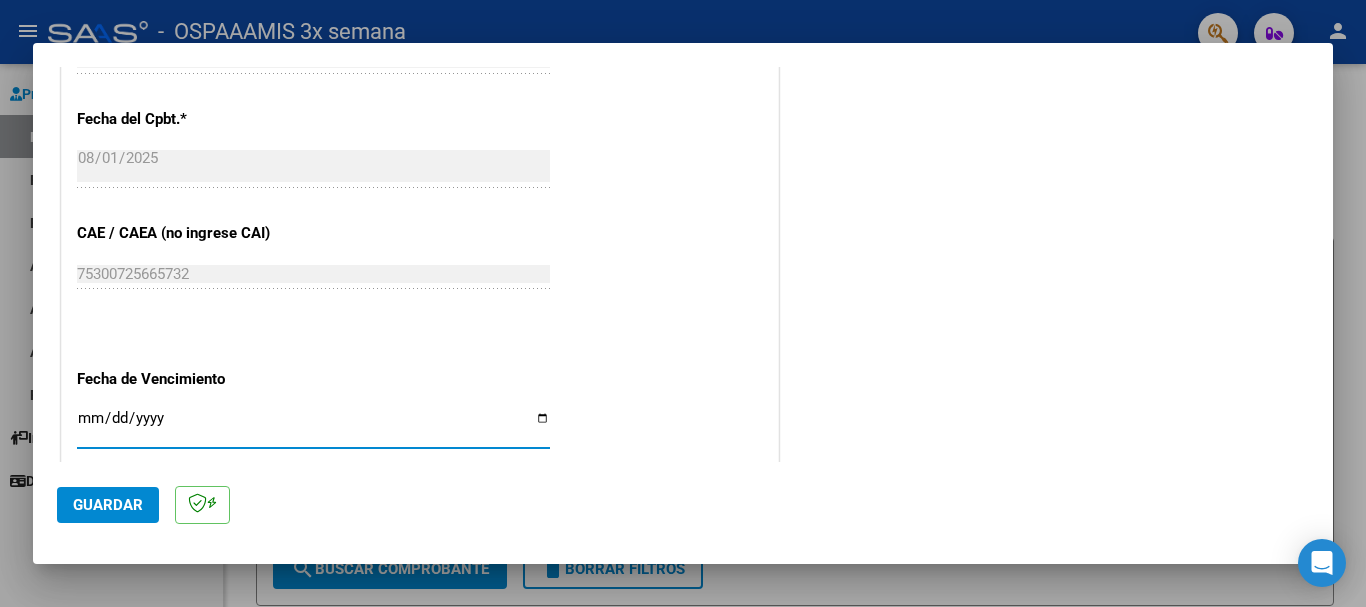 click on "Ingresar la fecha" at bounding box center [313, 426] 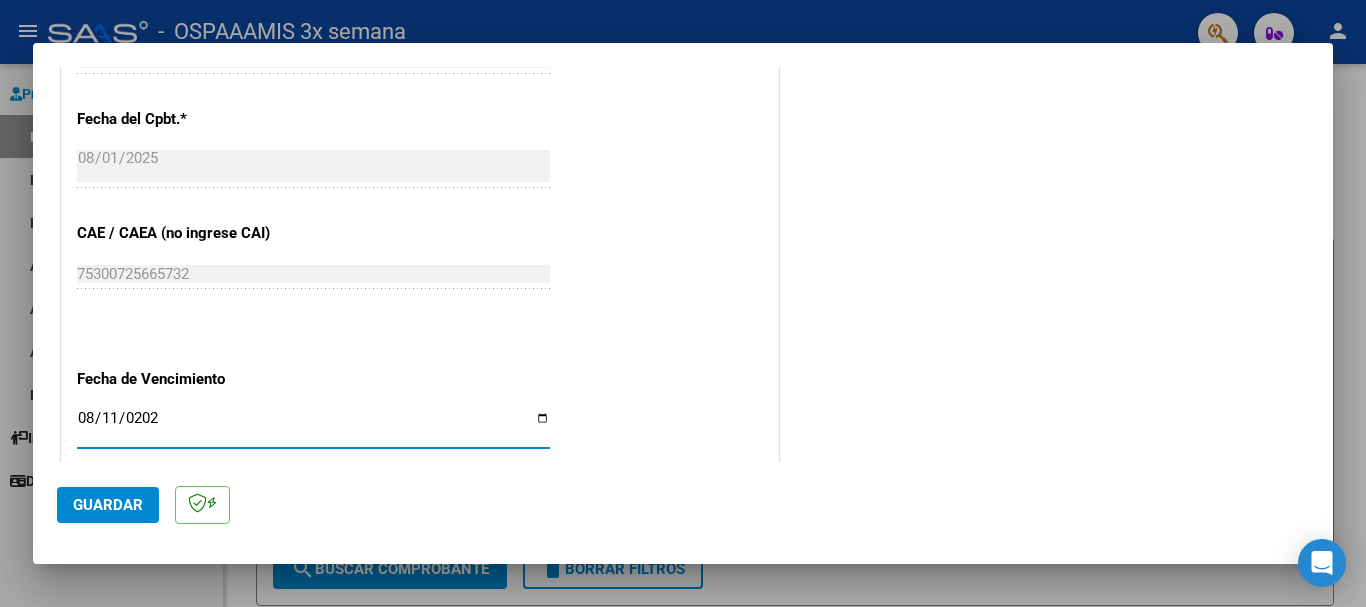 type on "2025-08-11" 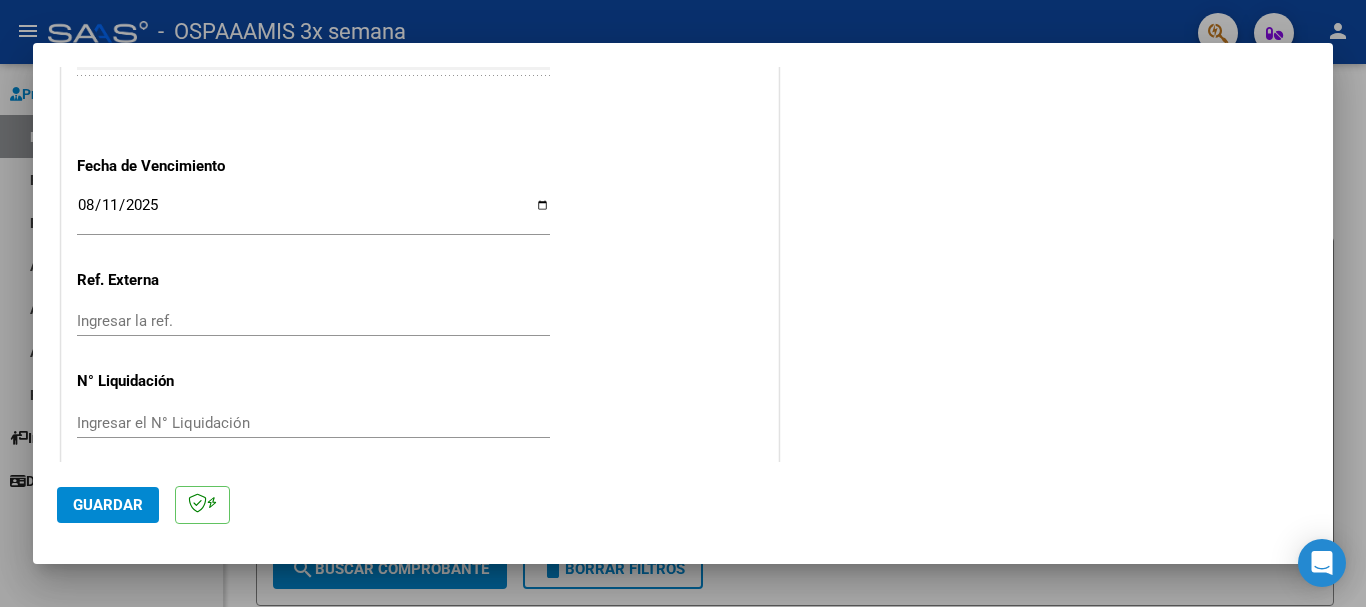 scroll, scrollTop: 1327, scrollLeft: 0, axis: vertical 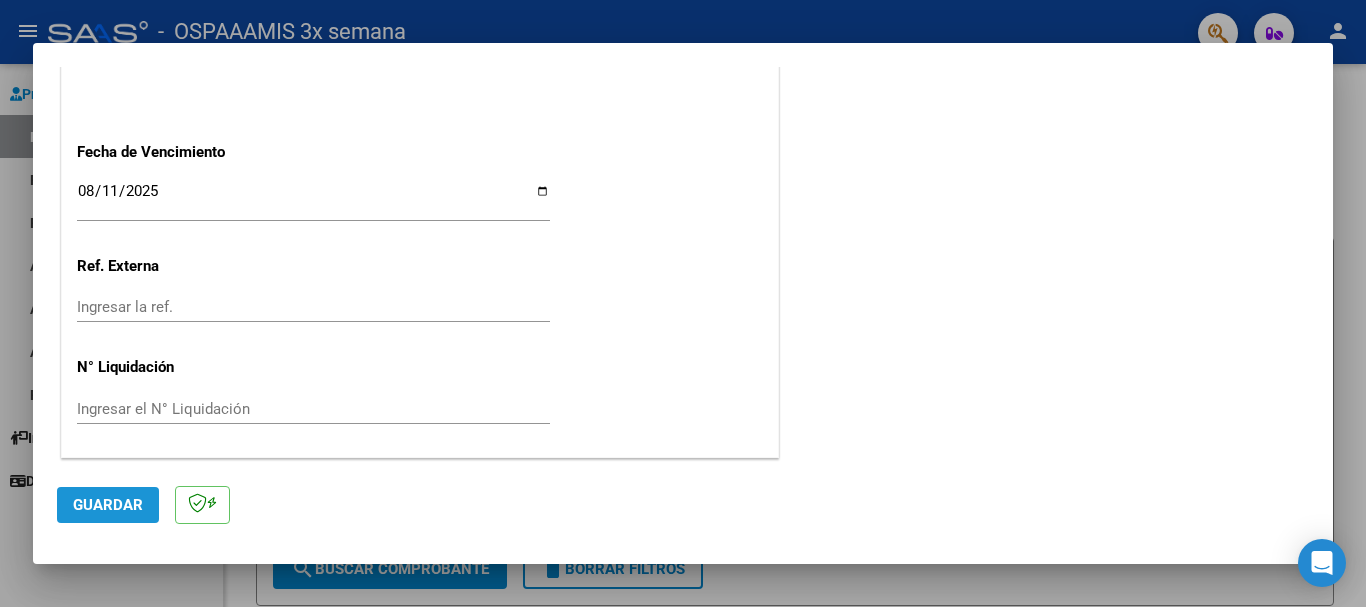 click on "Guardar" 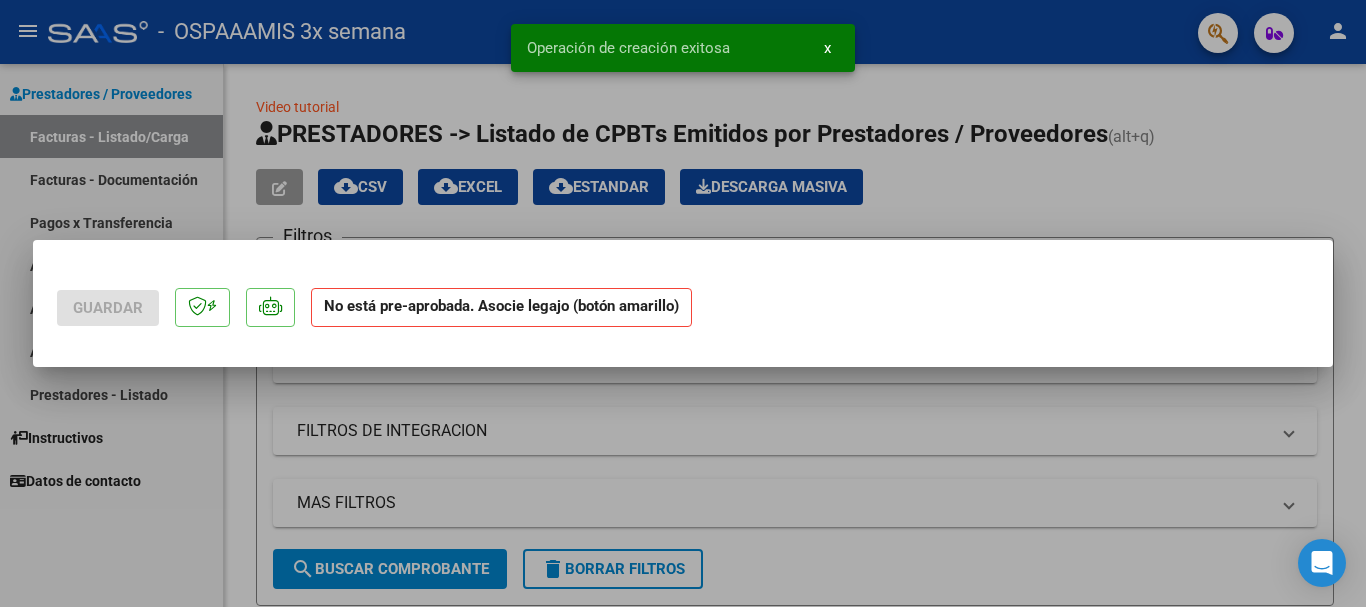 scroll, scrollTop: 0, scrollLeft: 0, axis: both 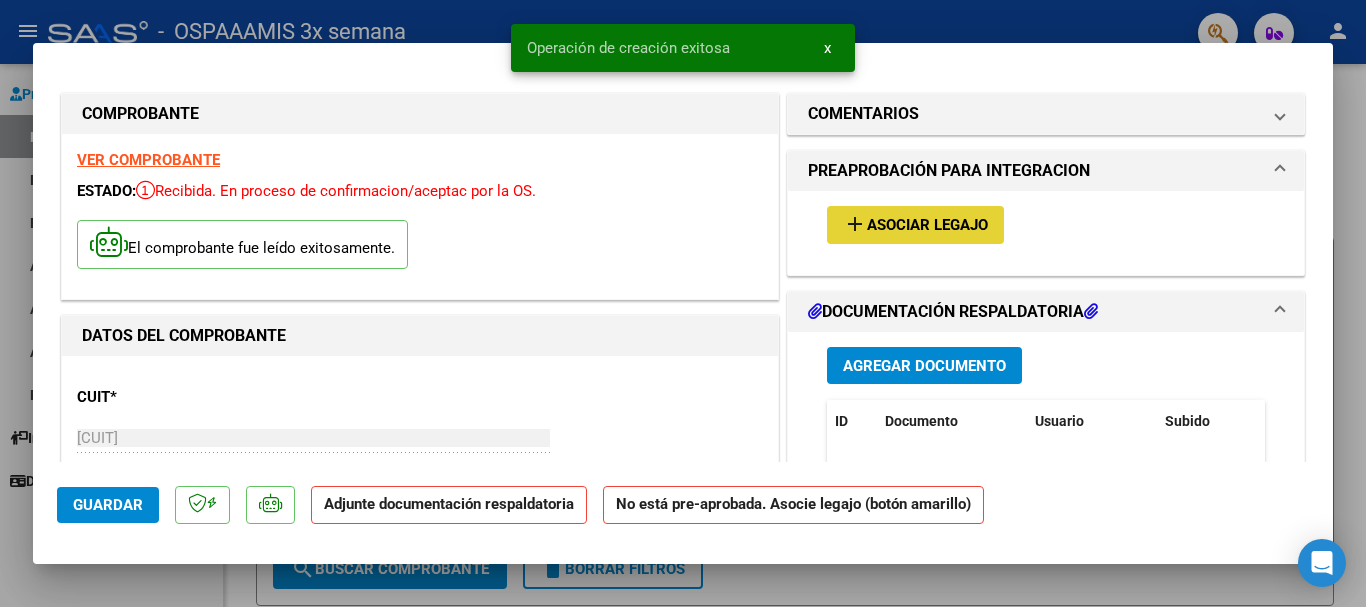 click on "Asociar Legajo" at bounding box center [927, 226] 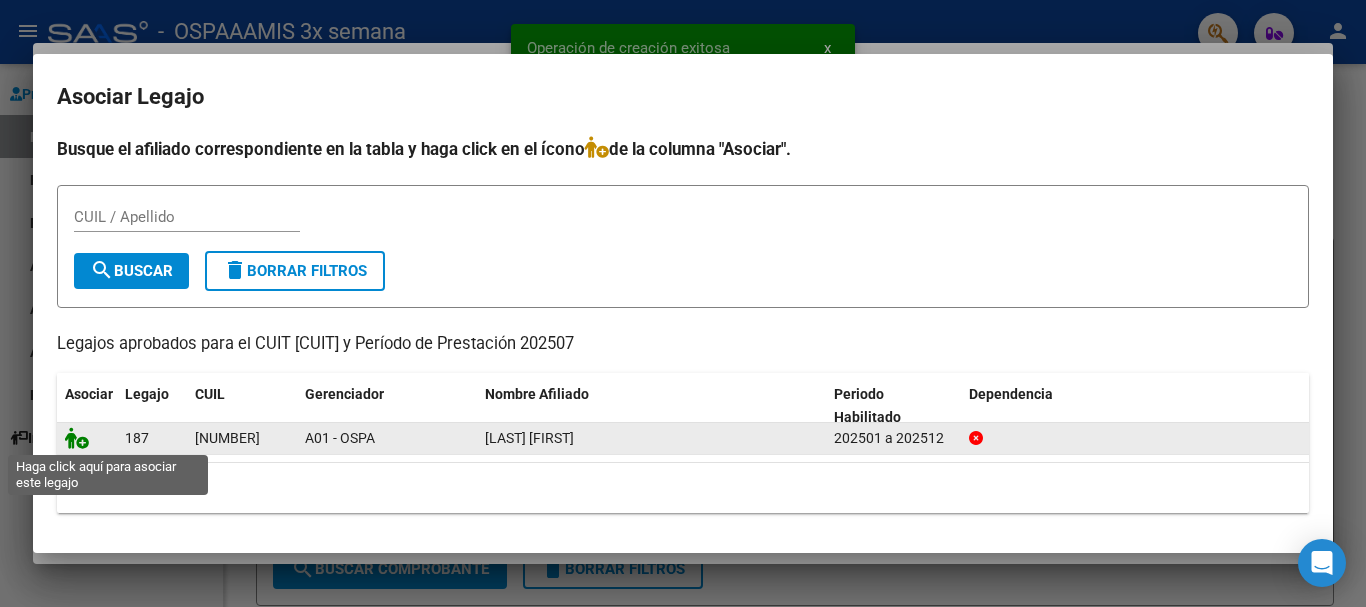 click 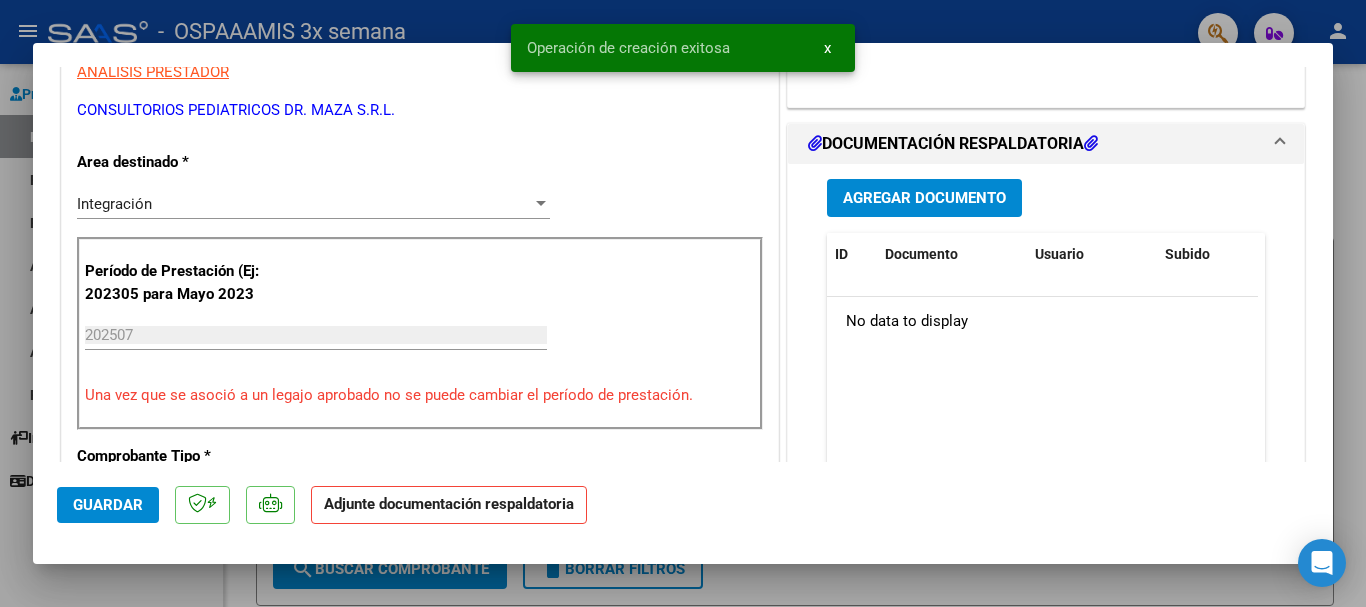 scroll, scrollTop: 400, scrollLeft: 0, axis: vertical 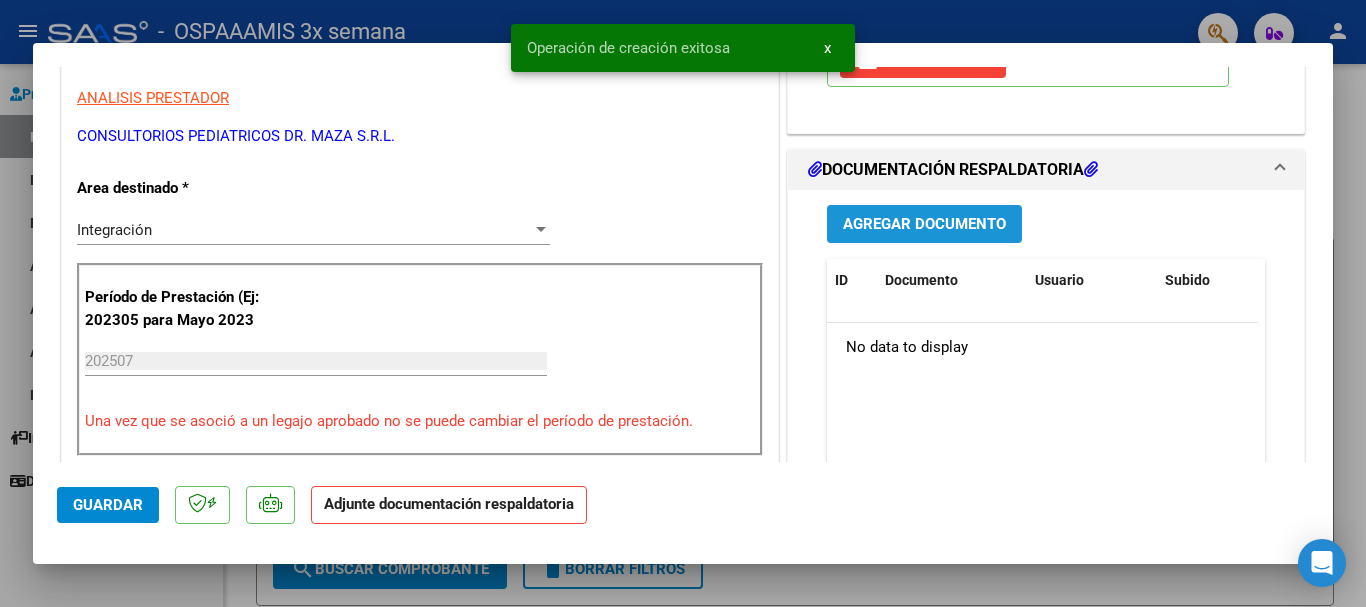 click on "Agregar Documento" at bounding box center (924, 225) 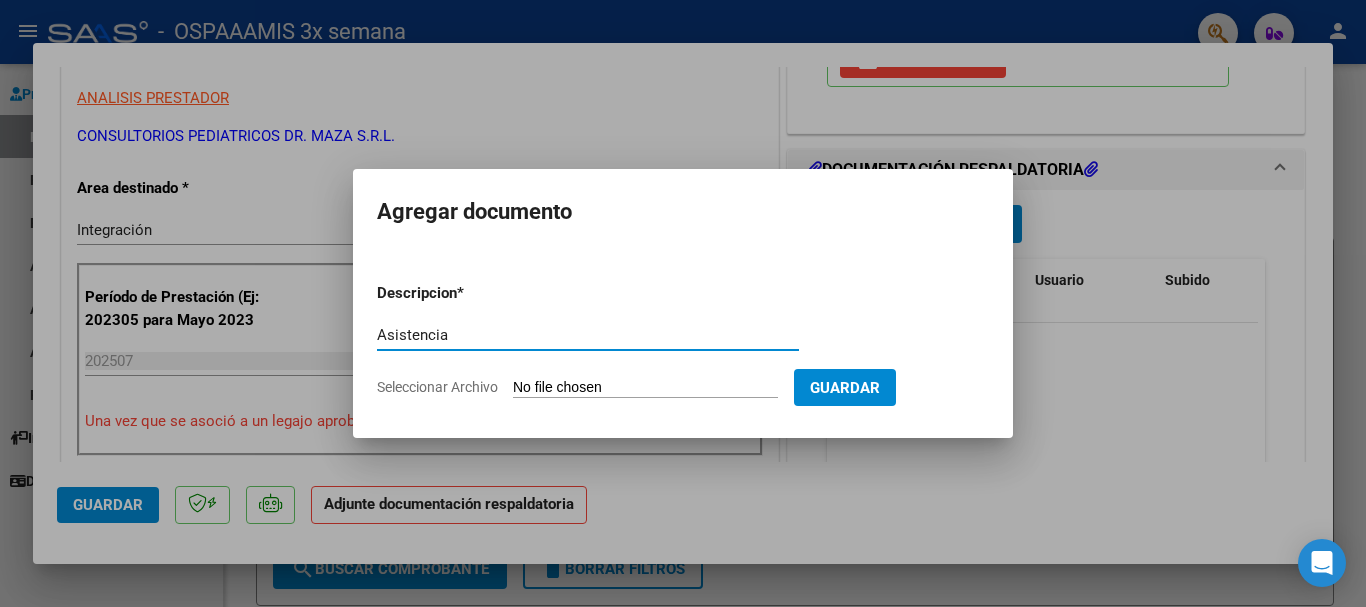 type on "Asistencia" 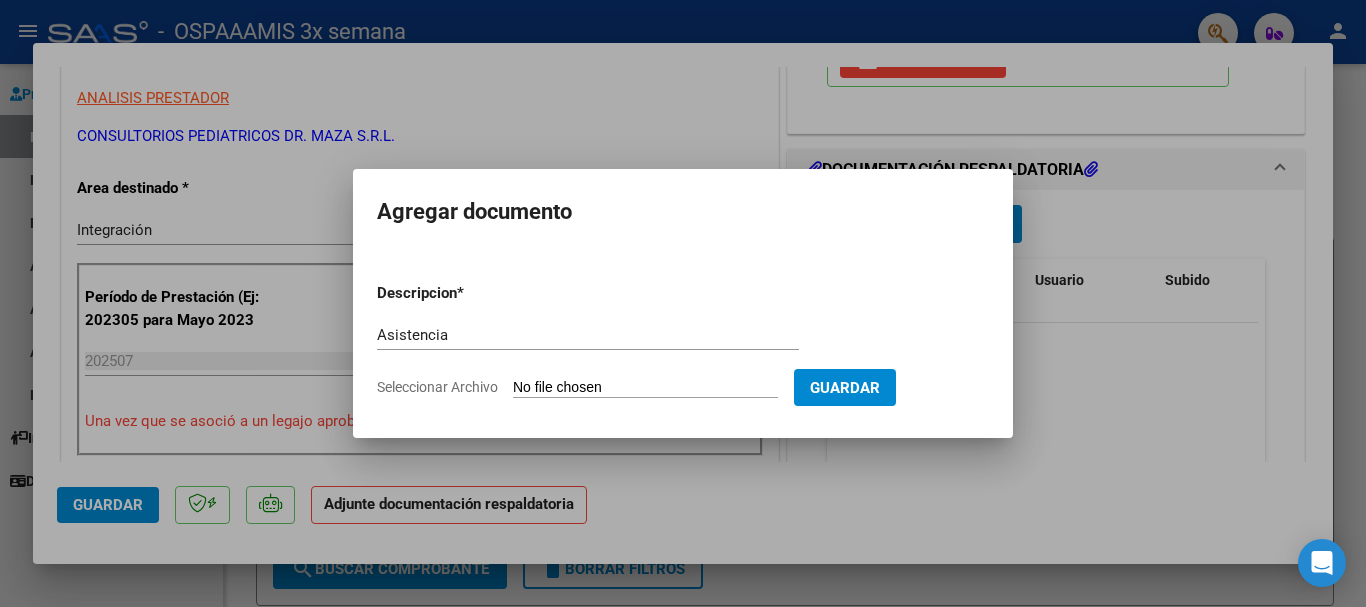 click on "Seleccionar Archivo" at bounding box center [645, 388] 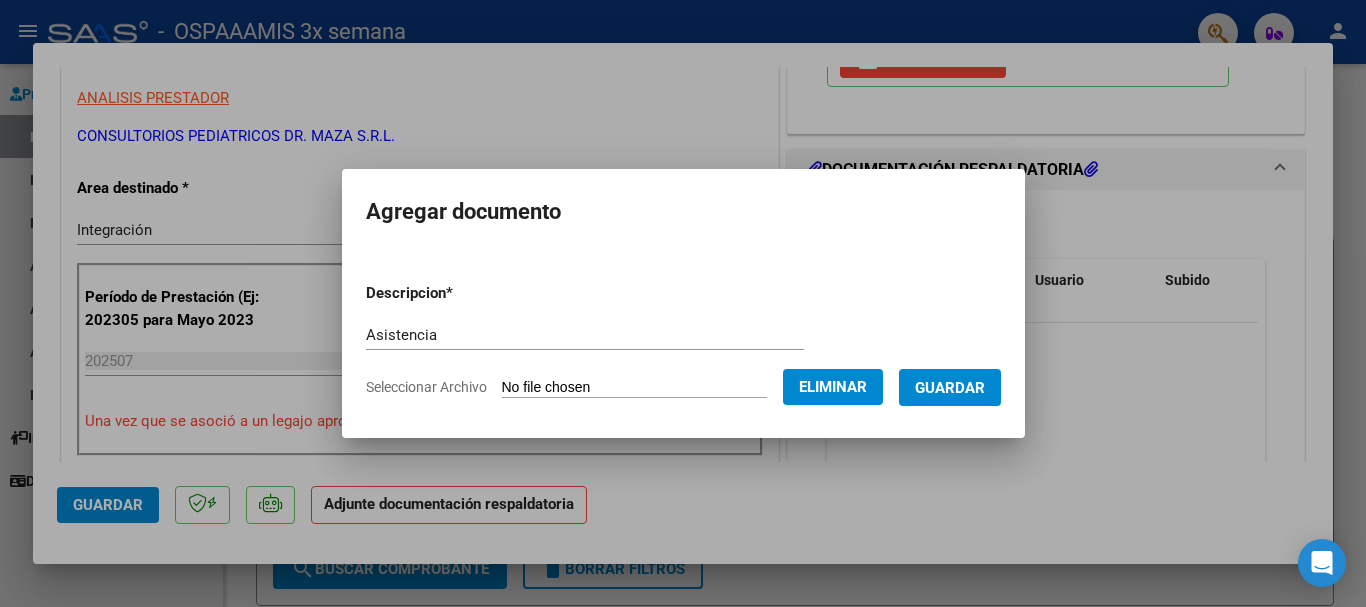 click on "Guardar" at bounding box center [950, 387] 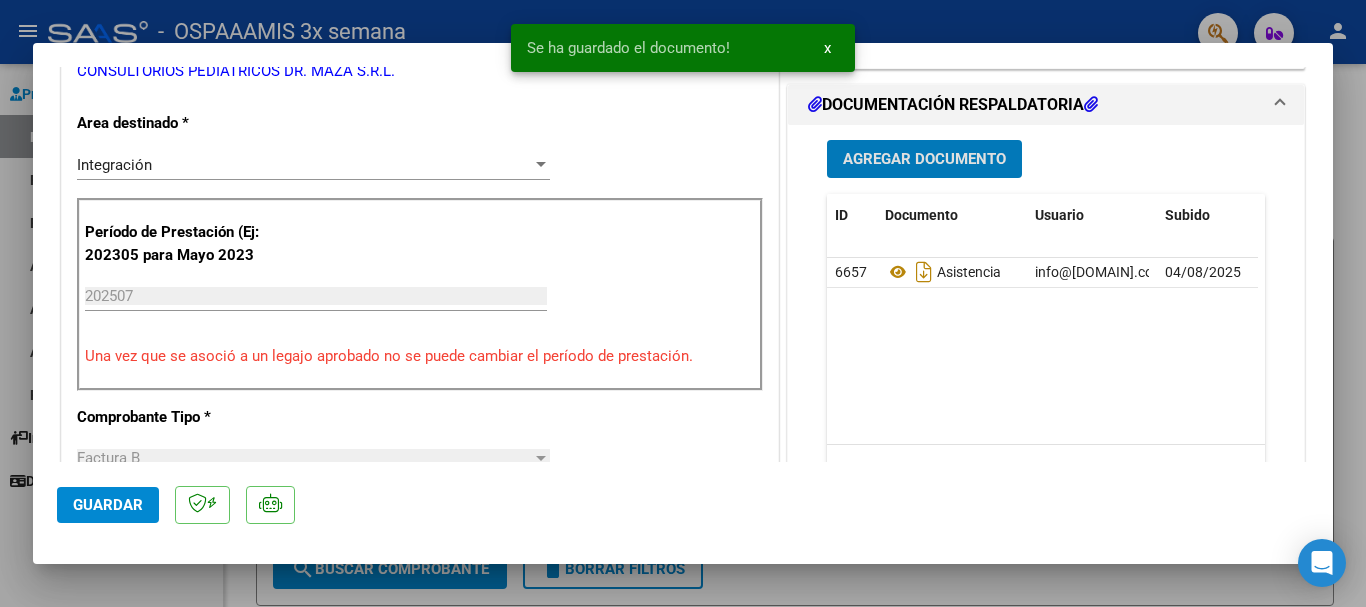 scroll, scrollTop: 500, scrollLeft: 0, axis: vertical 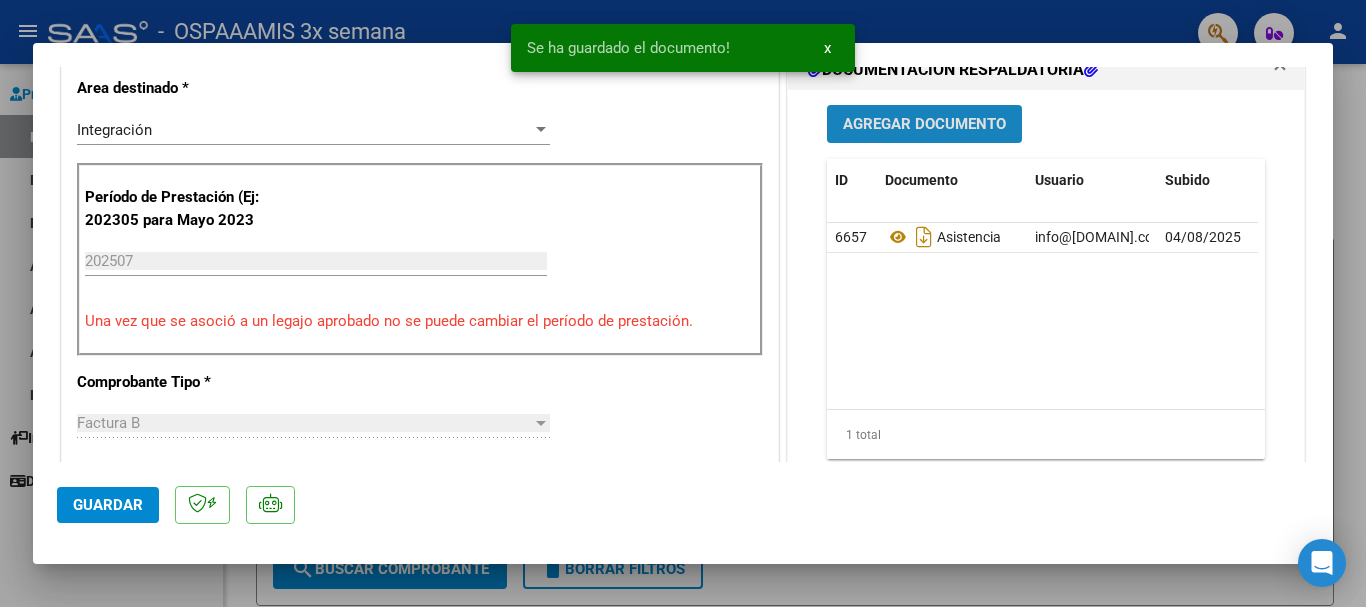 click on "Agregar Documento" at bounding box center (924, 125) 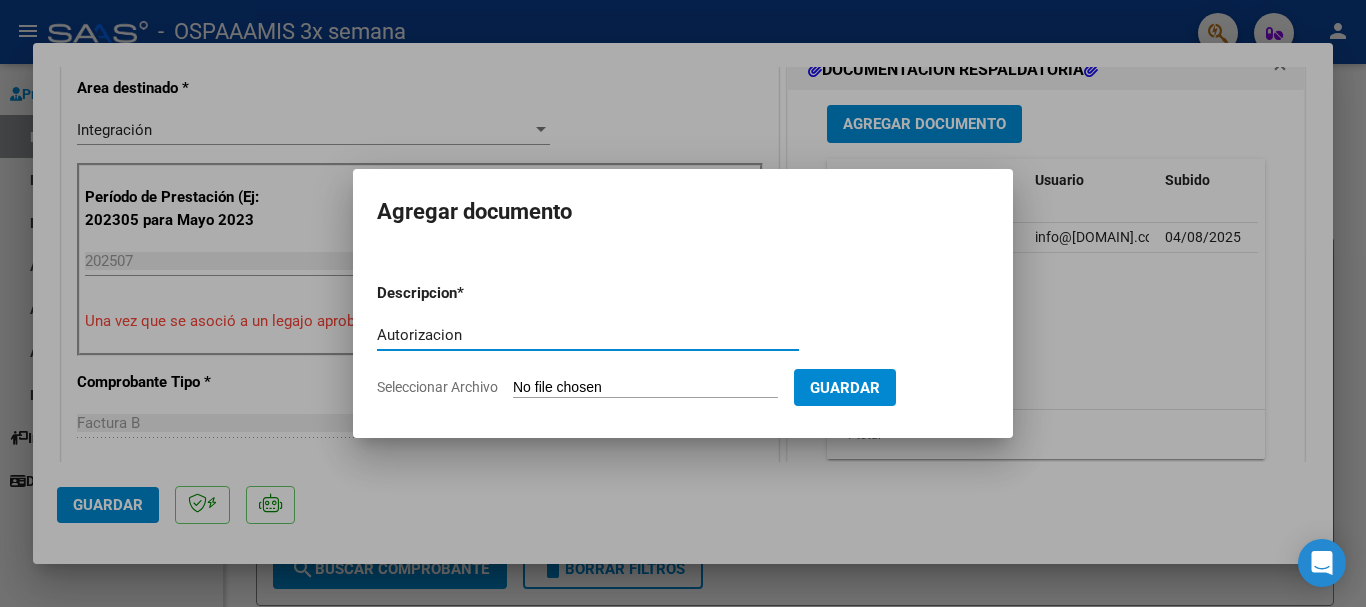 type on "Autorizacion" 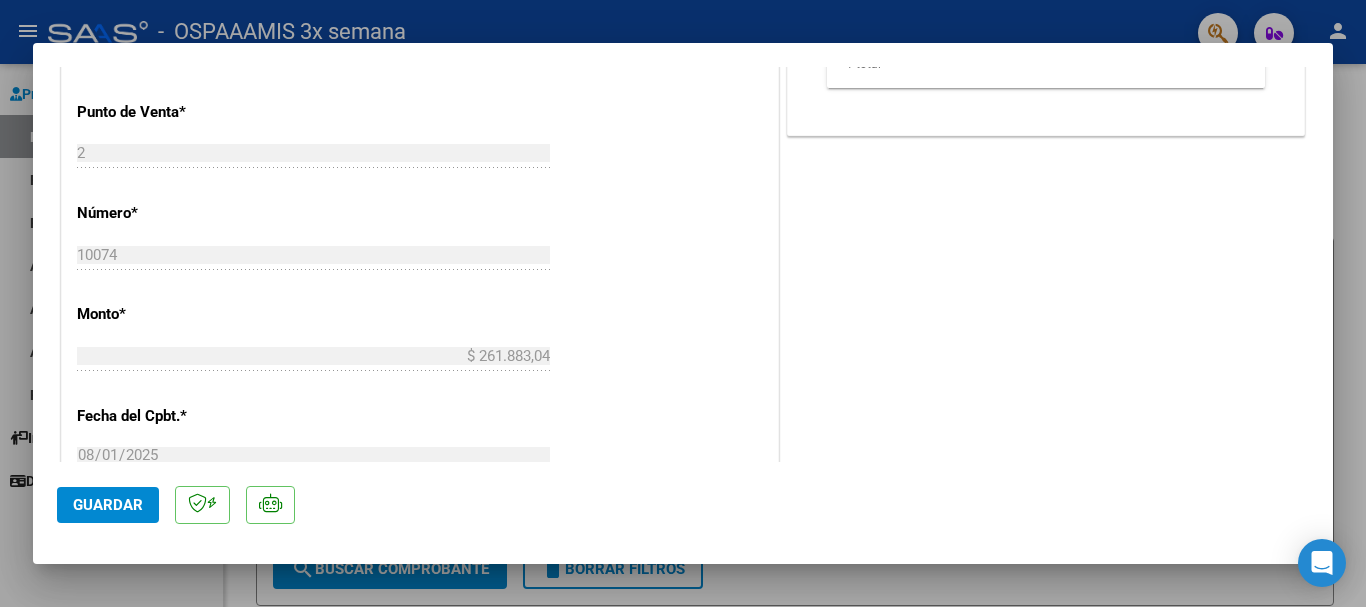 scroll, scrollTop: 900, scrollLeft: 0, axis: vertical 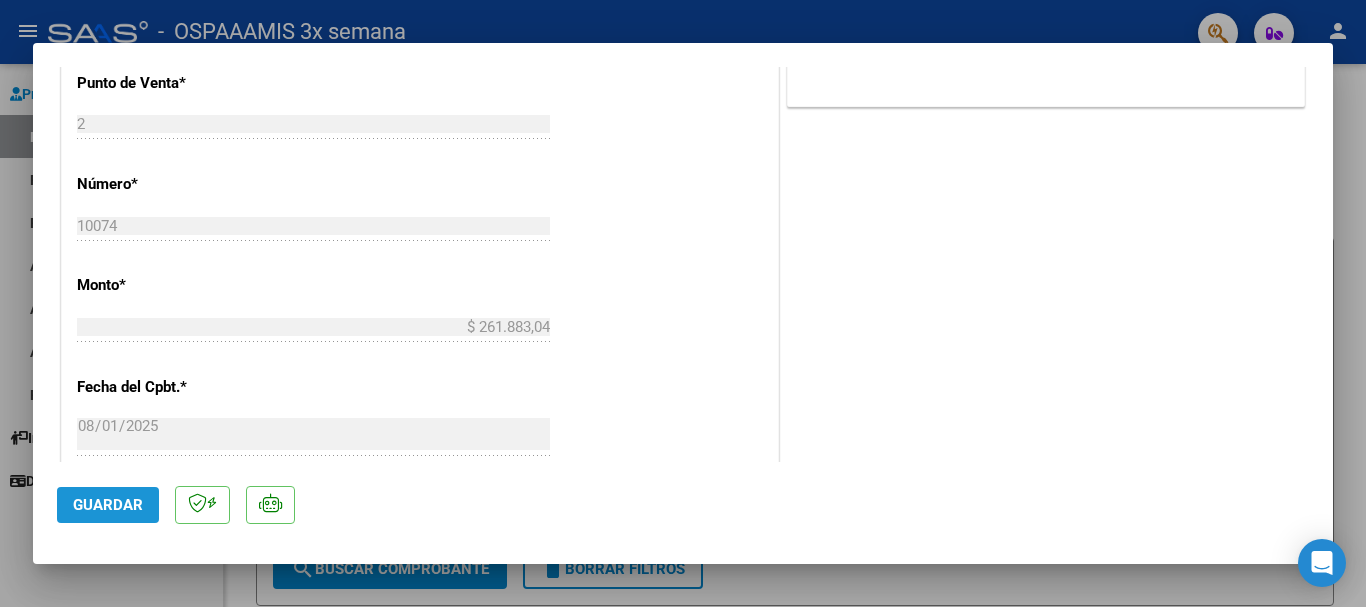 click on "Guardar" 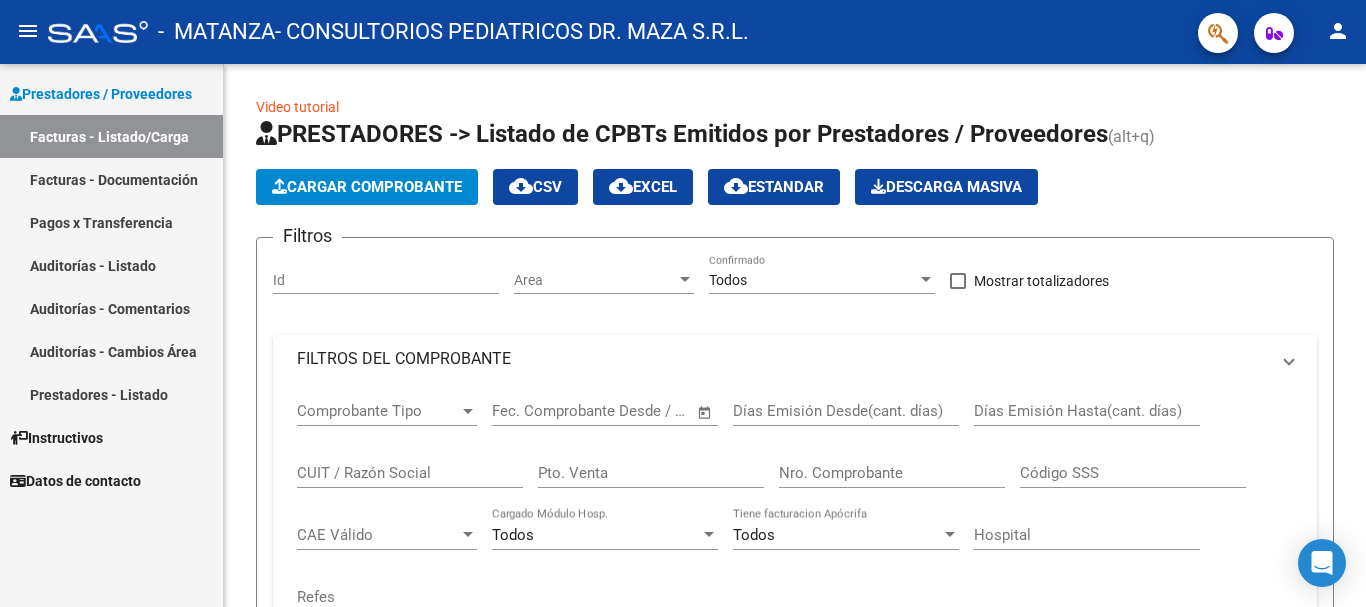 scroll, scrollTop: 0, scrollLeft: 0, axis: both 